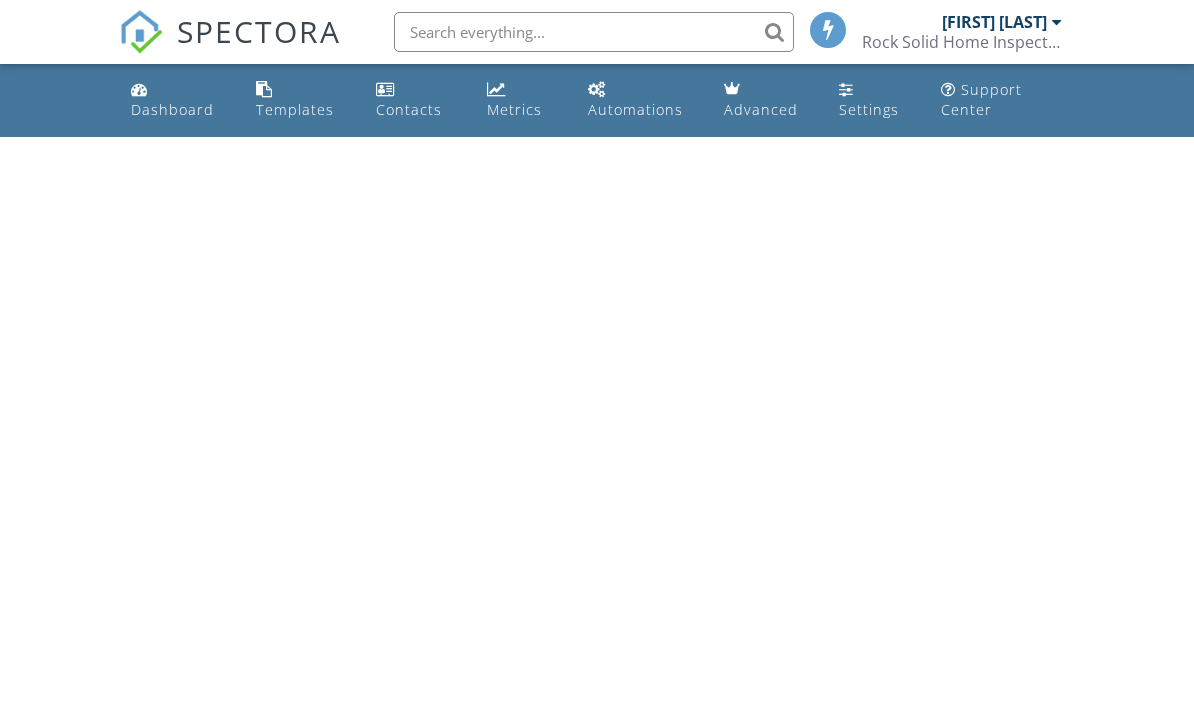 scroll, scrollTop: 0, scrollLeft: 0, axis: both 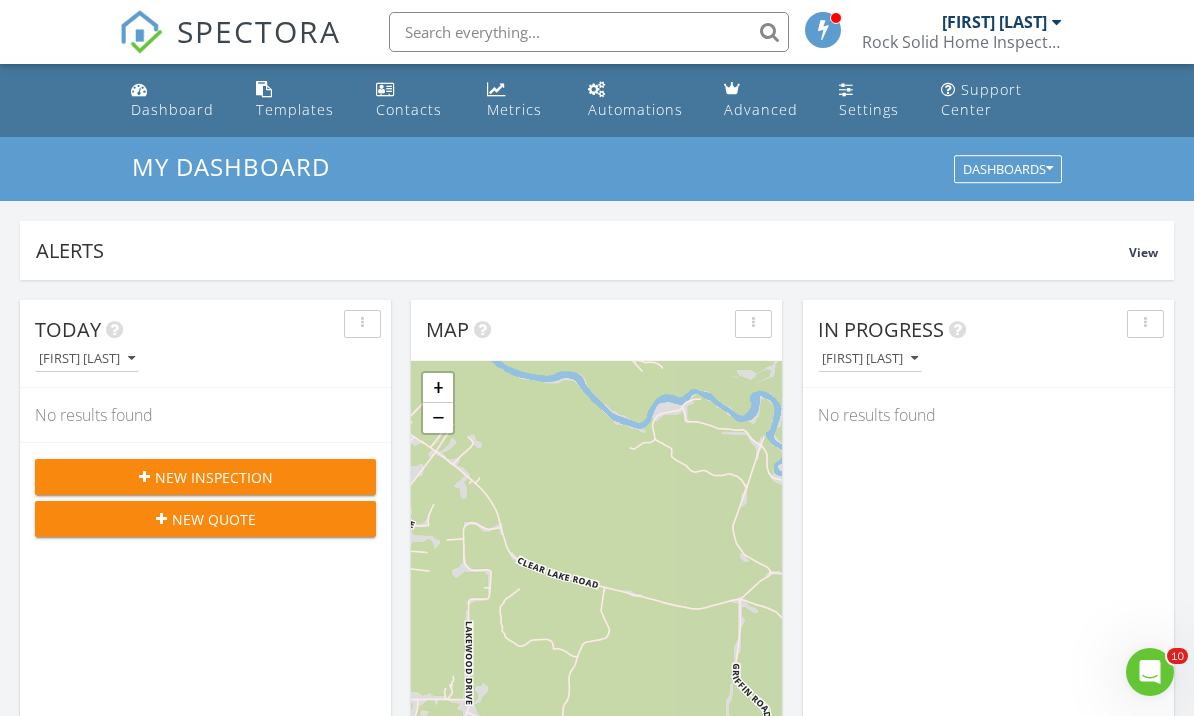 click on "New Inspection" at bounding box center [205, 477] 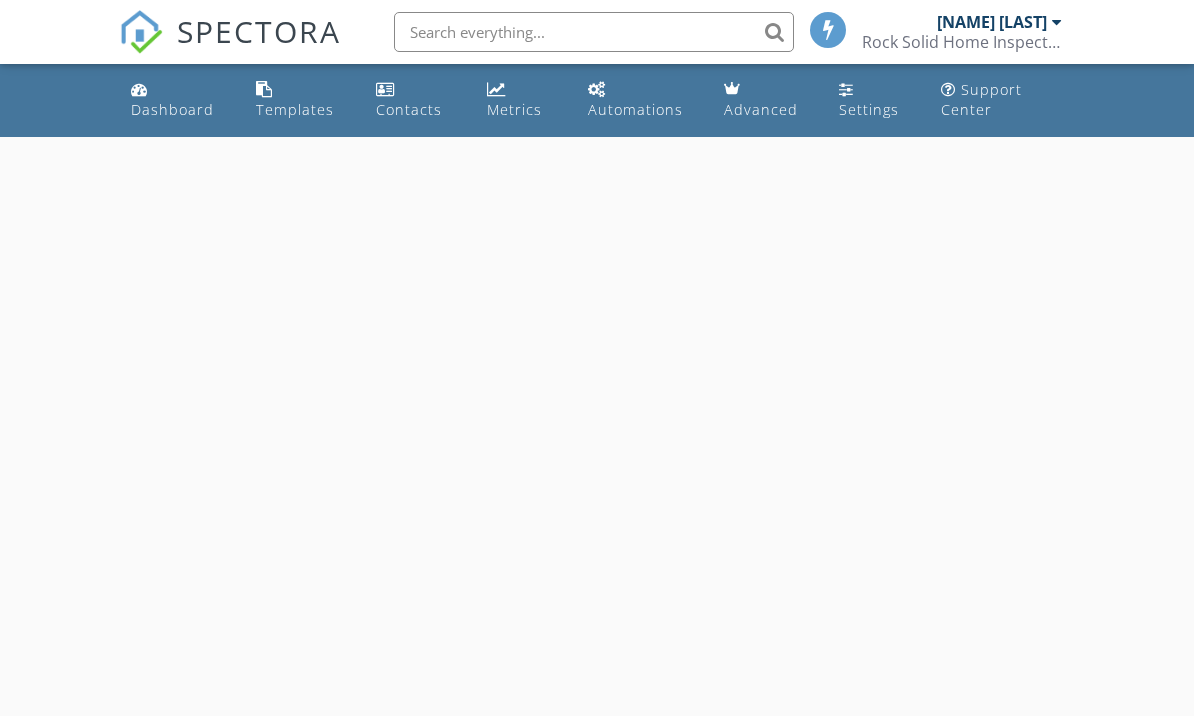 scroll, scrollTop: 0, scrollLeft: 0, axis: both 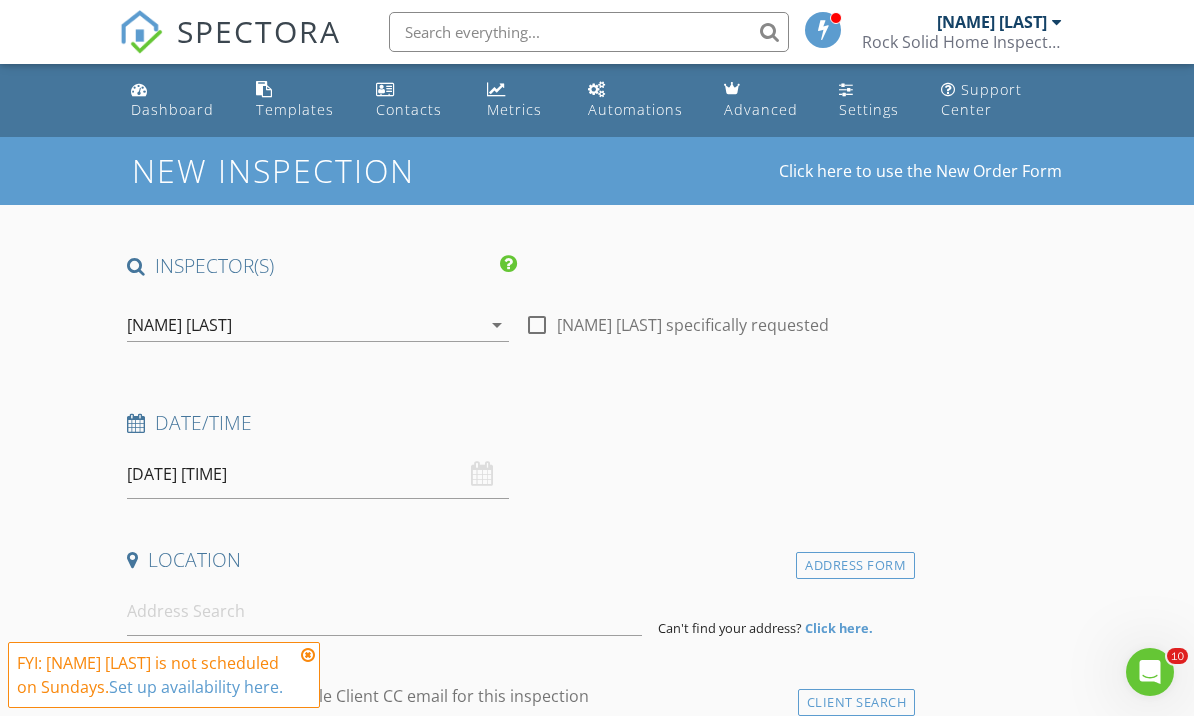 click on "INSPECTOR(S)
check_box   Larry Stone   PRIMARY   Larry Stone arrow_drop_down   check_box_outline_blank Larry Stone specifically requested
Date/Time
08/03/2025 7:00 AM
Location
Address Form       Can't find your address?   Click here.
client
check_box Enable Client CC email for this inspection   Client Search     check_box_outline_blank Client is a Company/Organization     First Name   Last Name   Email   CC Email   Phone   Address   City   State   Zip       Notes   Private Notes
ADD ADDITIONAL client
SERVICES
check_box_outline_blank   Residential Inspection   arrow_drop_down     Select Discount Code arrow_drop_down    Charges       TOTAL   $0.00    Duration    No services with durations selected      Templates    No templates selected    Agreements    No agreements selected" at bounding box center [517, 1723] 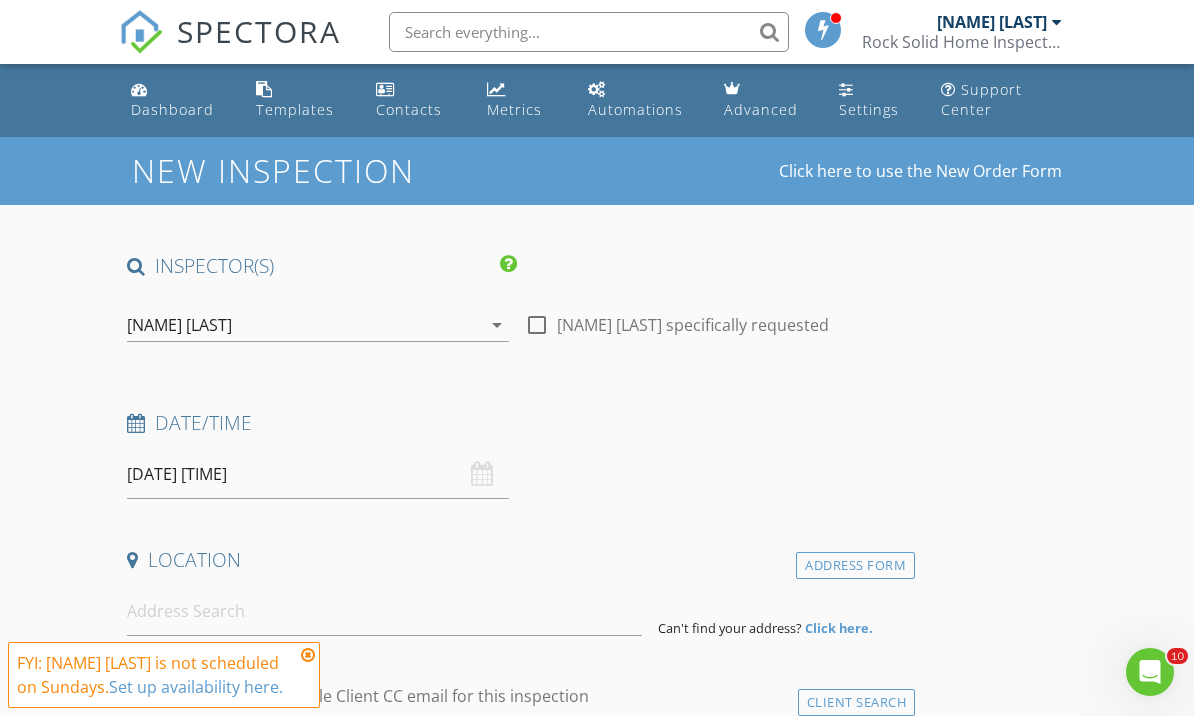 click at bounding box center [308, 655] 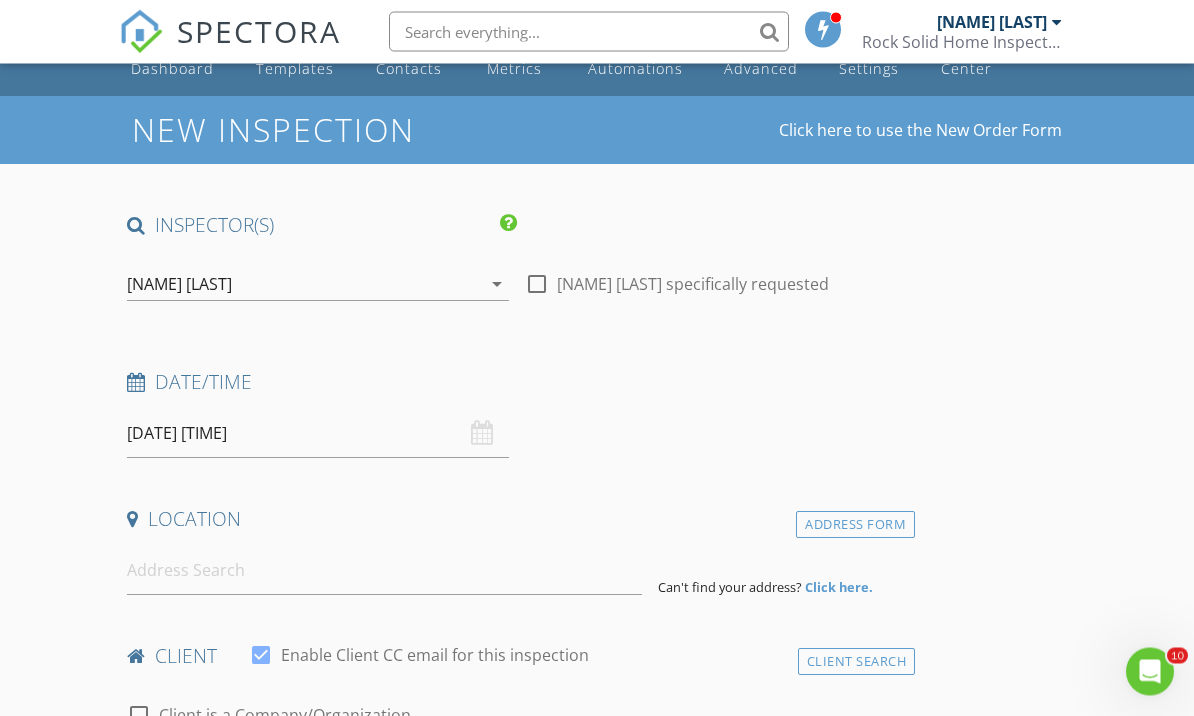 scroll, scrollTop: 45, scrollLeft: 0, axis: vertical 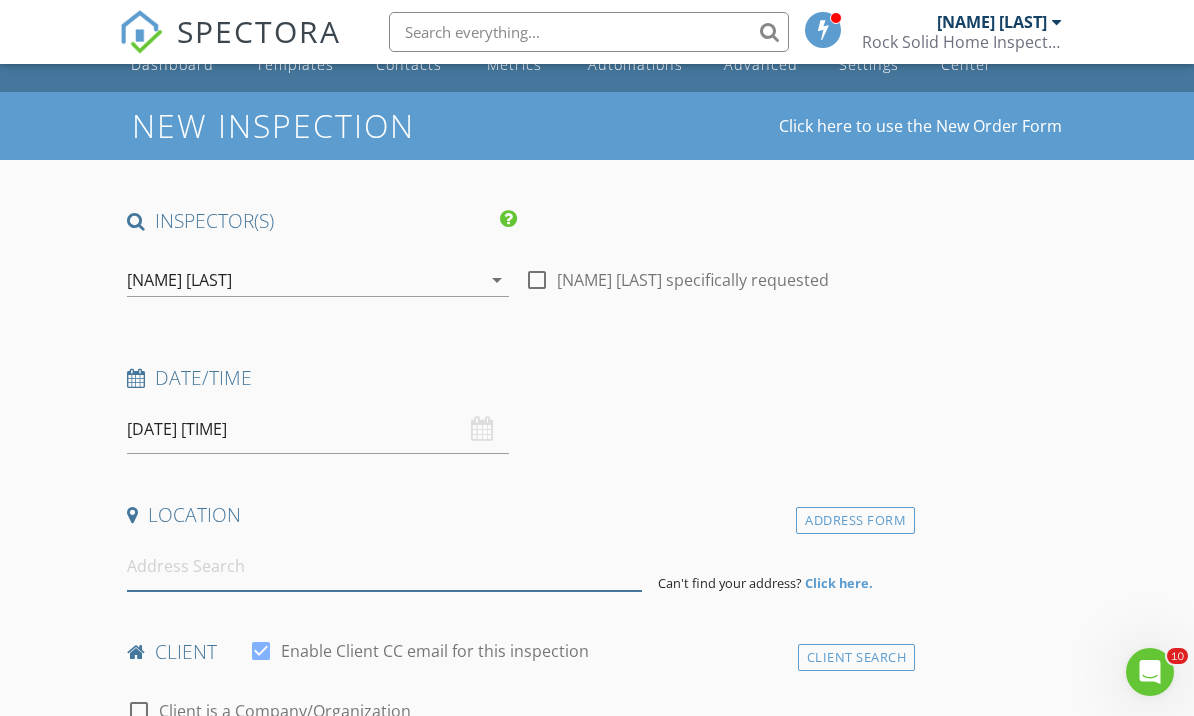 click at bounding box center [384, 566] 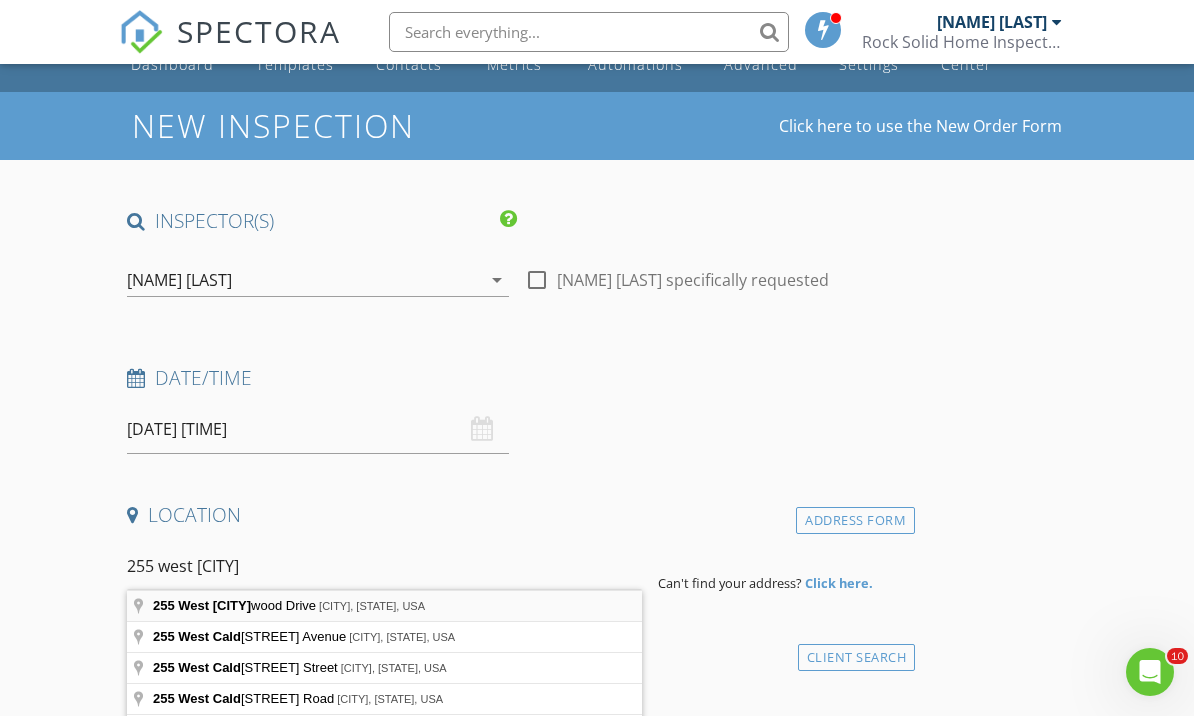 type on "255 West Caldwood Drive, Beaumont, TX, USA" 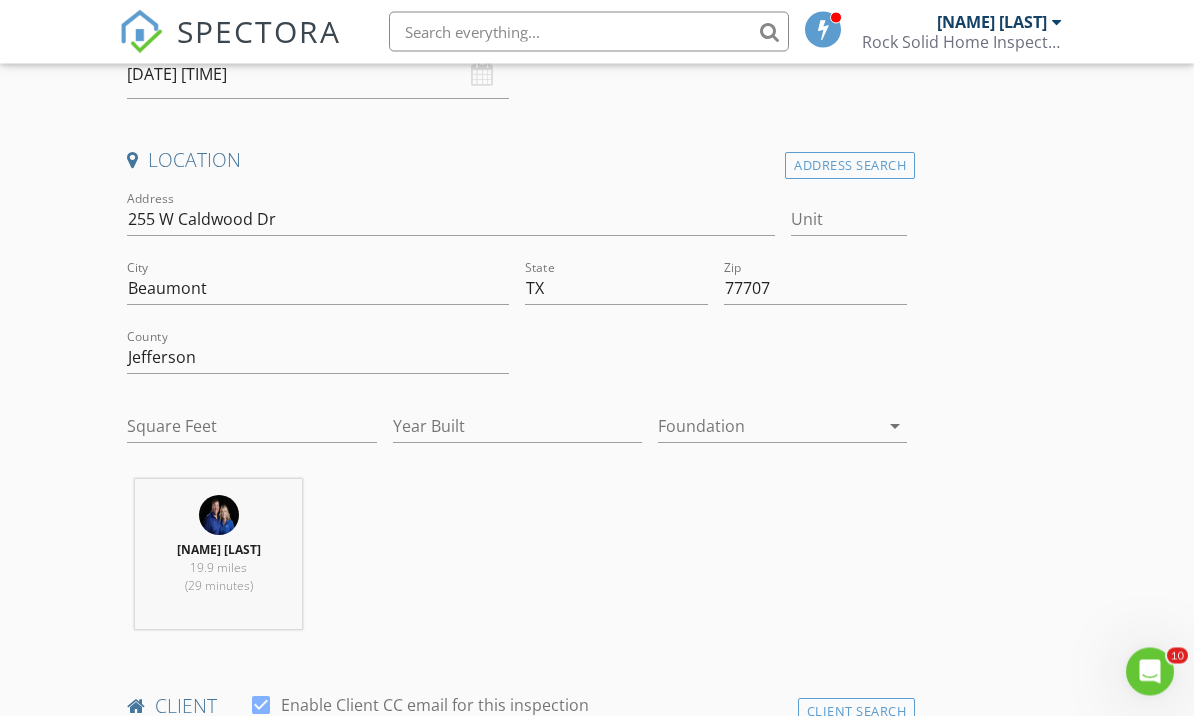 scroll, scrollTop: 408, scrollLeft: 0, axis: vertical 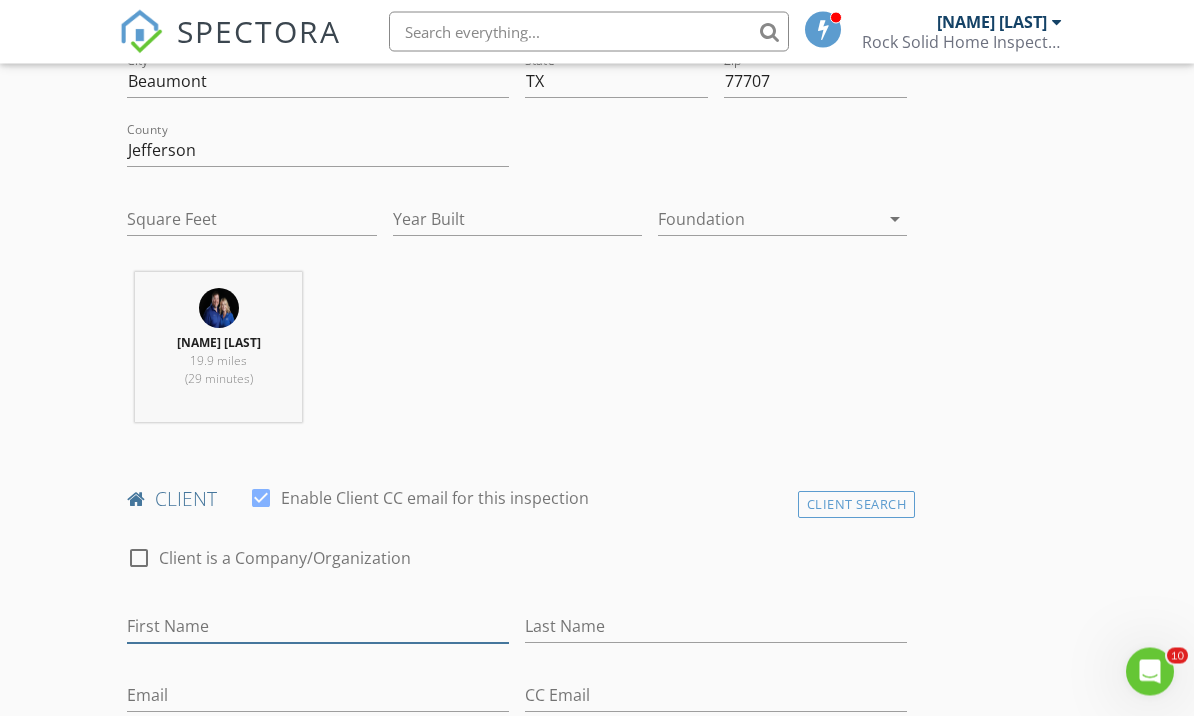 click on "First Name" at bounding box center [318, 627] 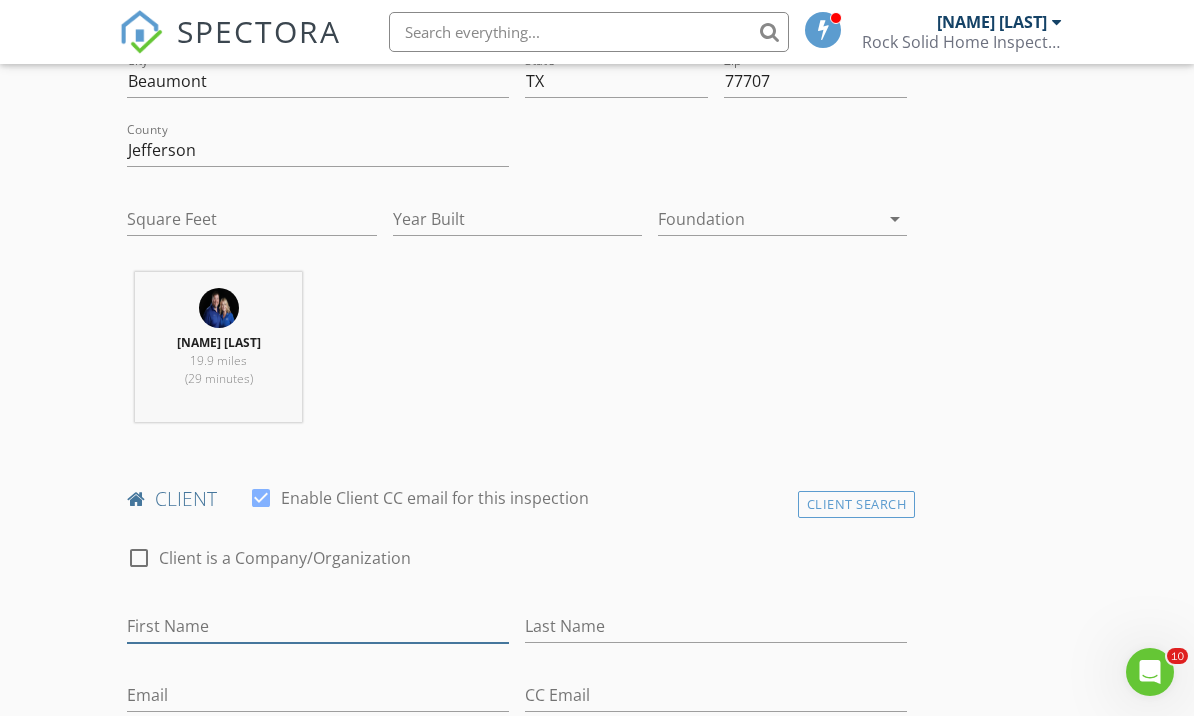 scroll, scrollTop: 606, scrollLeft: 0, axis: vertical 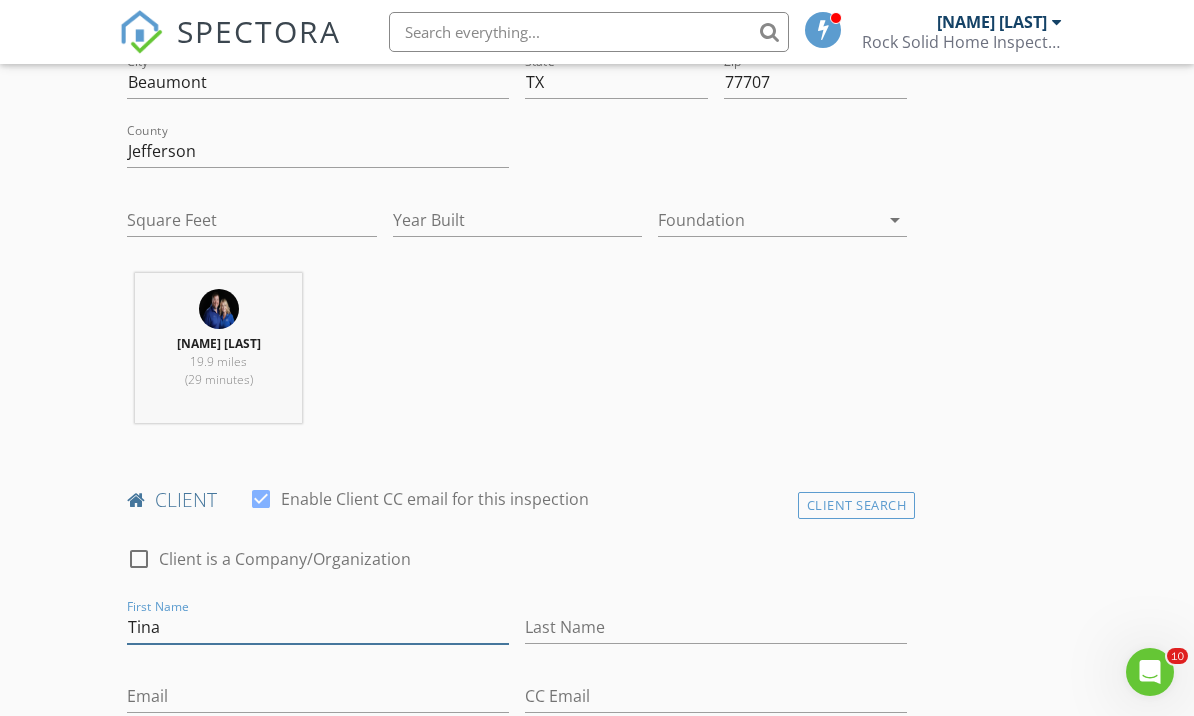 type on "Tina" 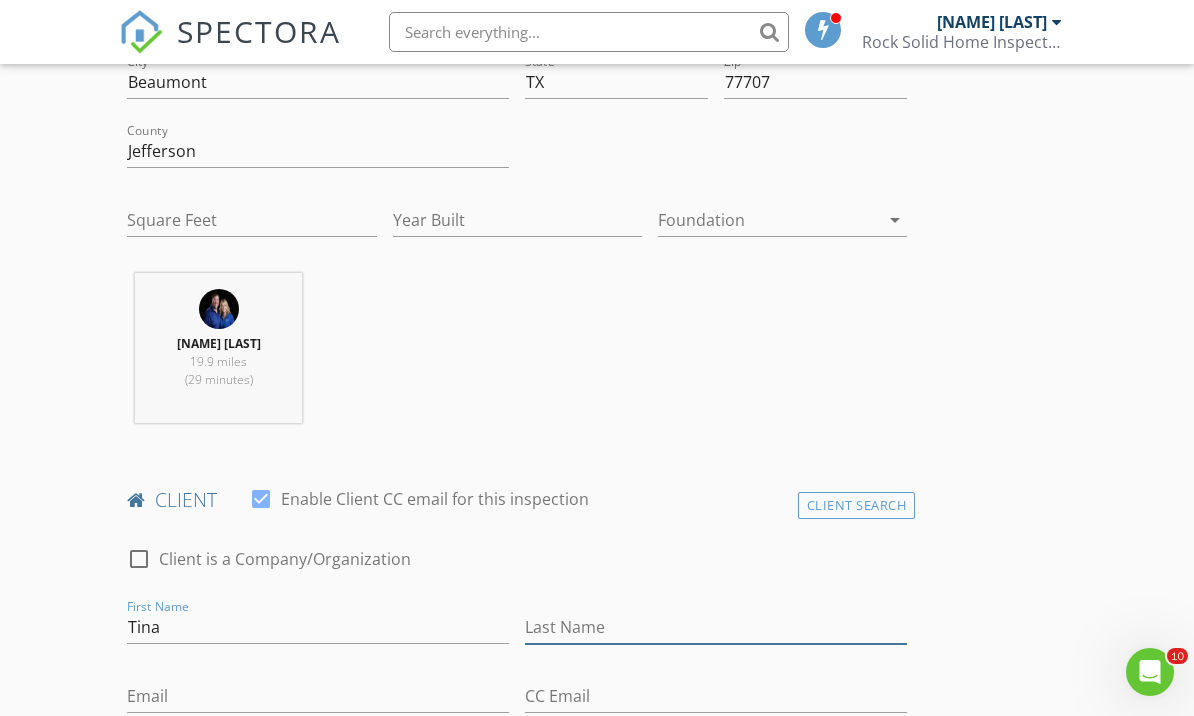 click on "Last Name" at bounding box center (716, 627) 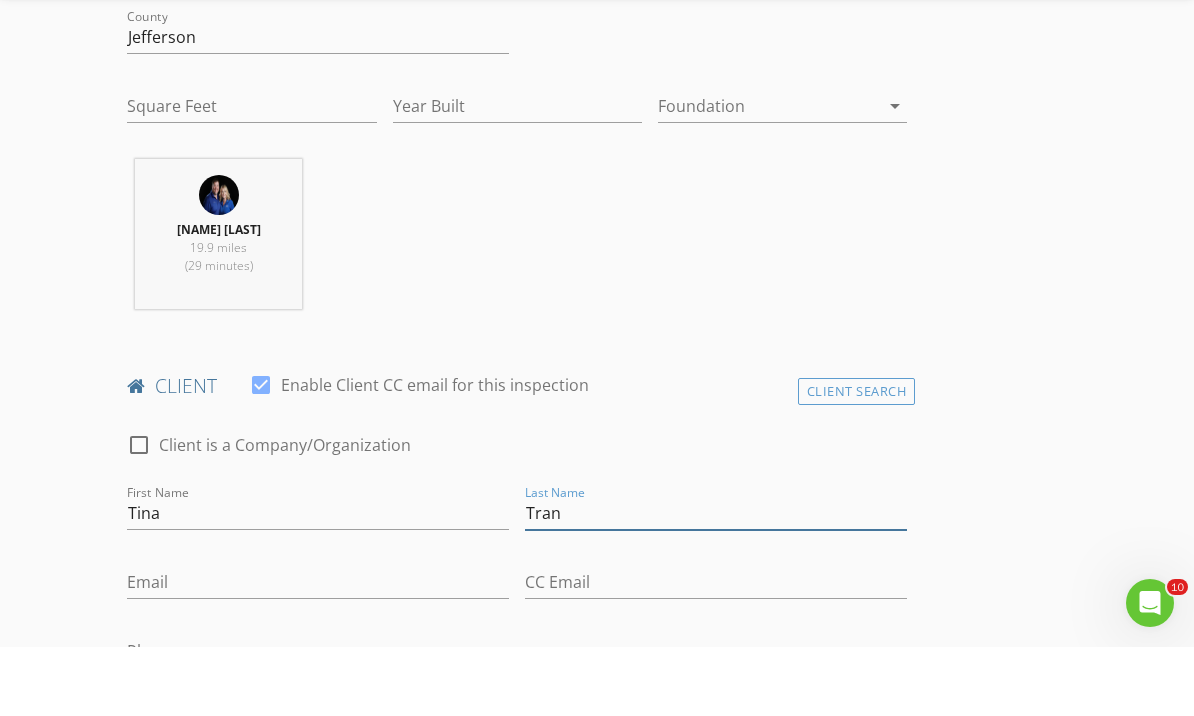 scroll, scrollTop: 651, scrollLeft: 0, axis: vertical 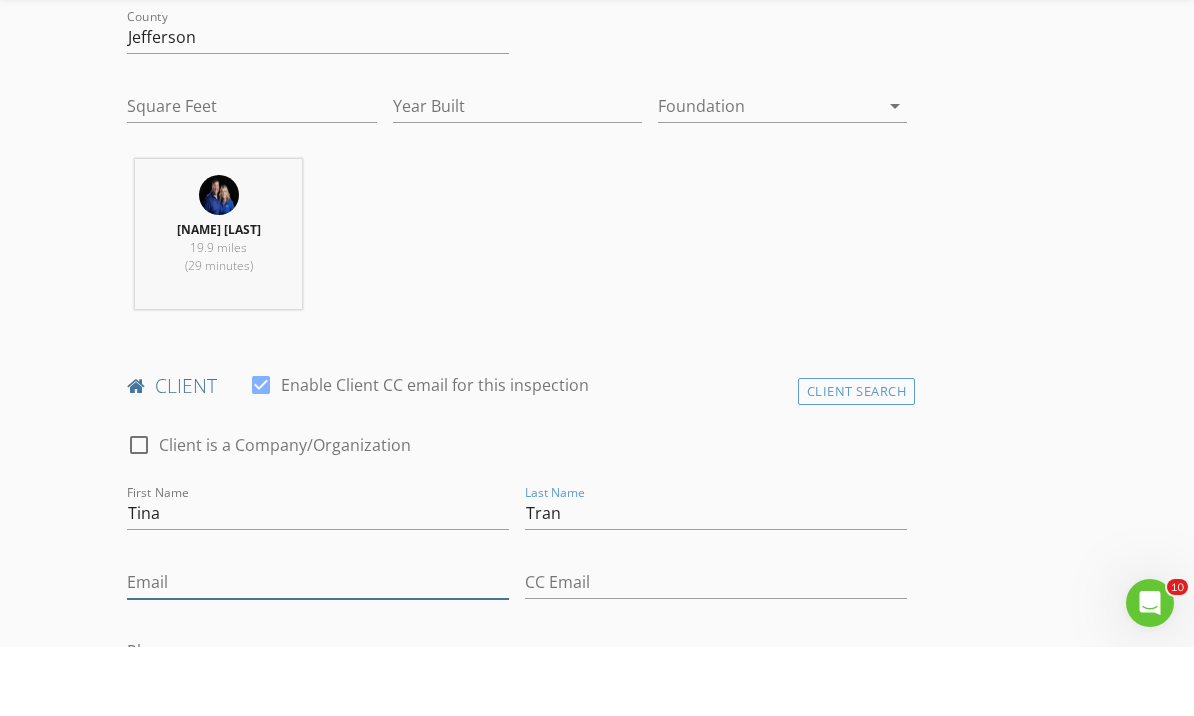 click on "Email" at bounding box center [318, 651] 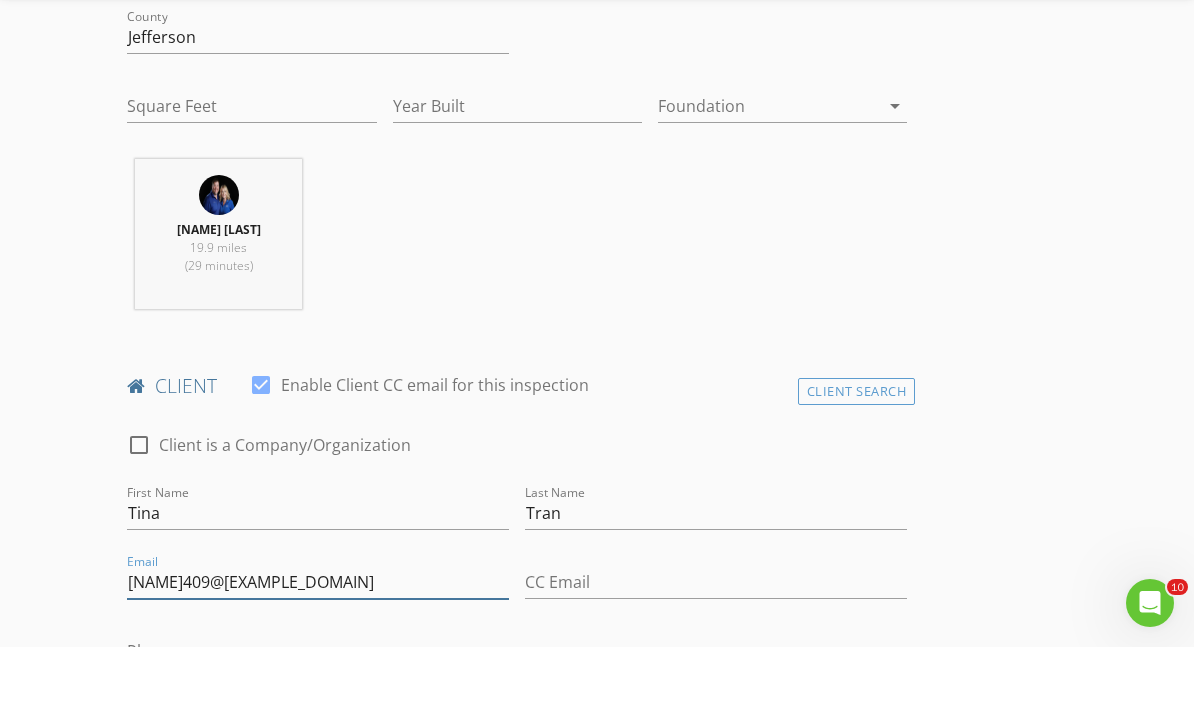 type on "Ninanail409@yahoo.com" 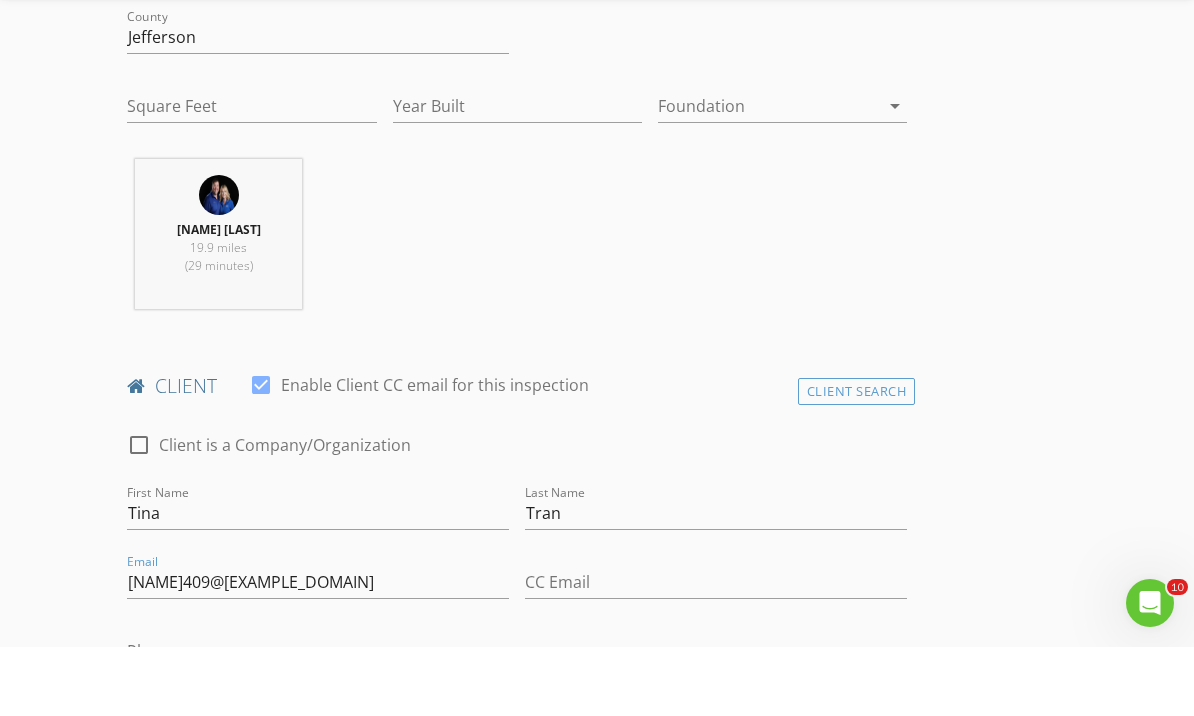 click on "Phone" at bounding box center [318, 720] 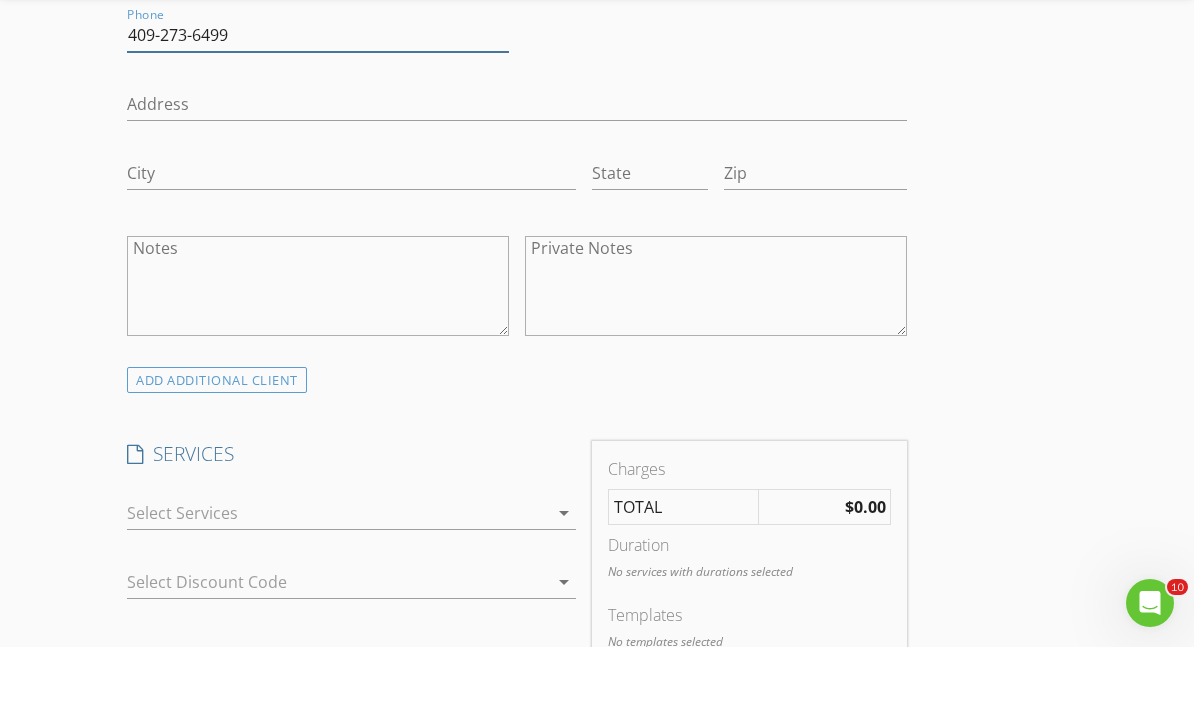 scroll, scrollTop: 1267, scrollLeft: 0, axis: vertical 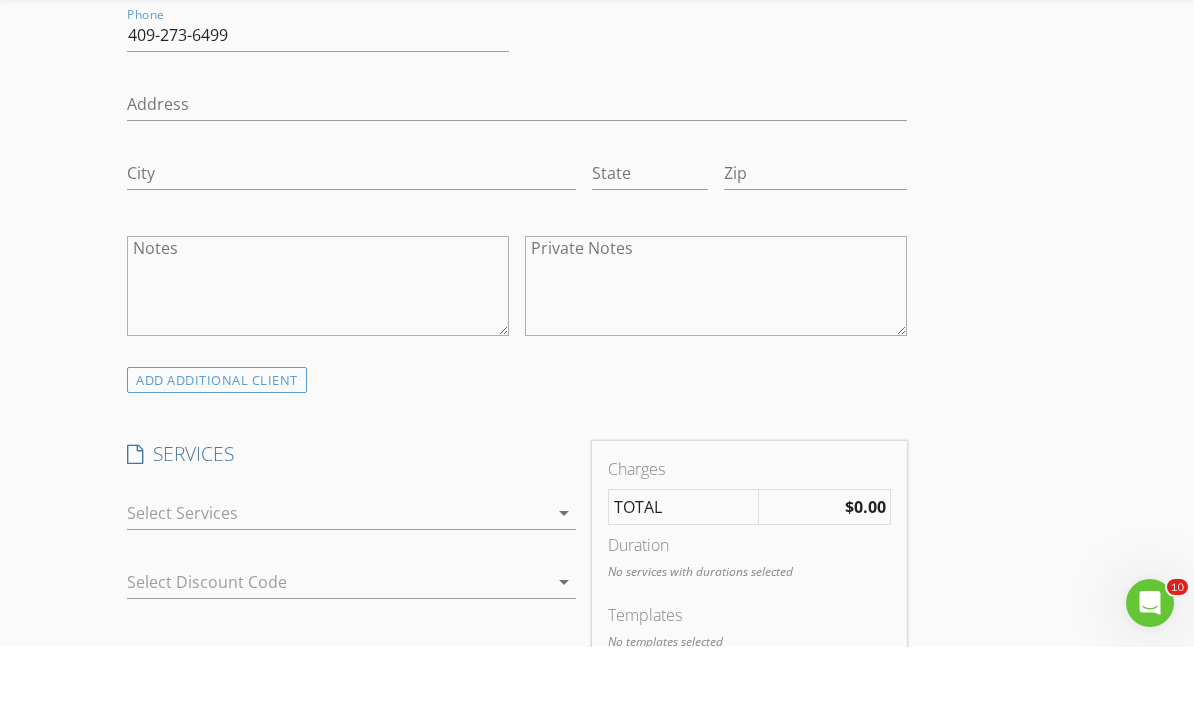 click on "arrow_drop_down" at bounding box center [564, 582] 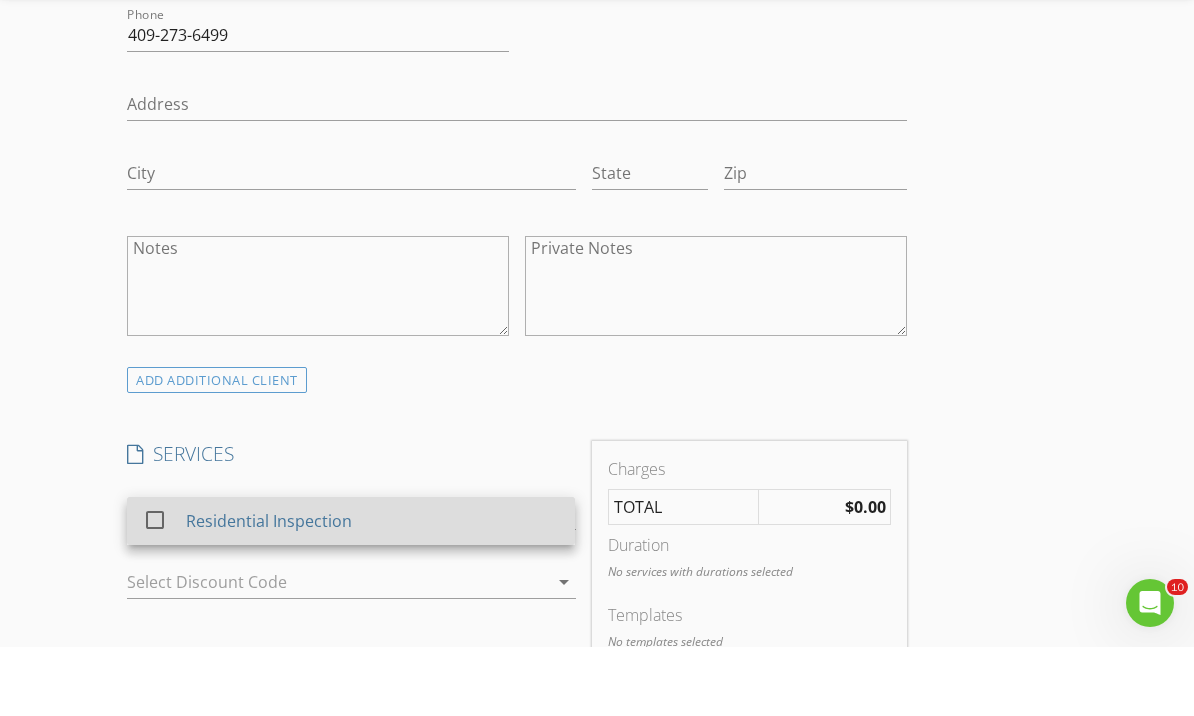 scroll, scrollTop: 1337, scrollLeft: 0, axis: vertical 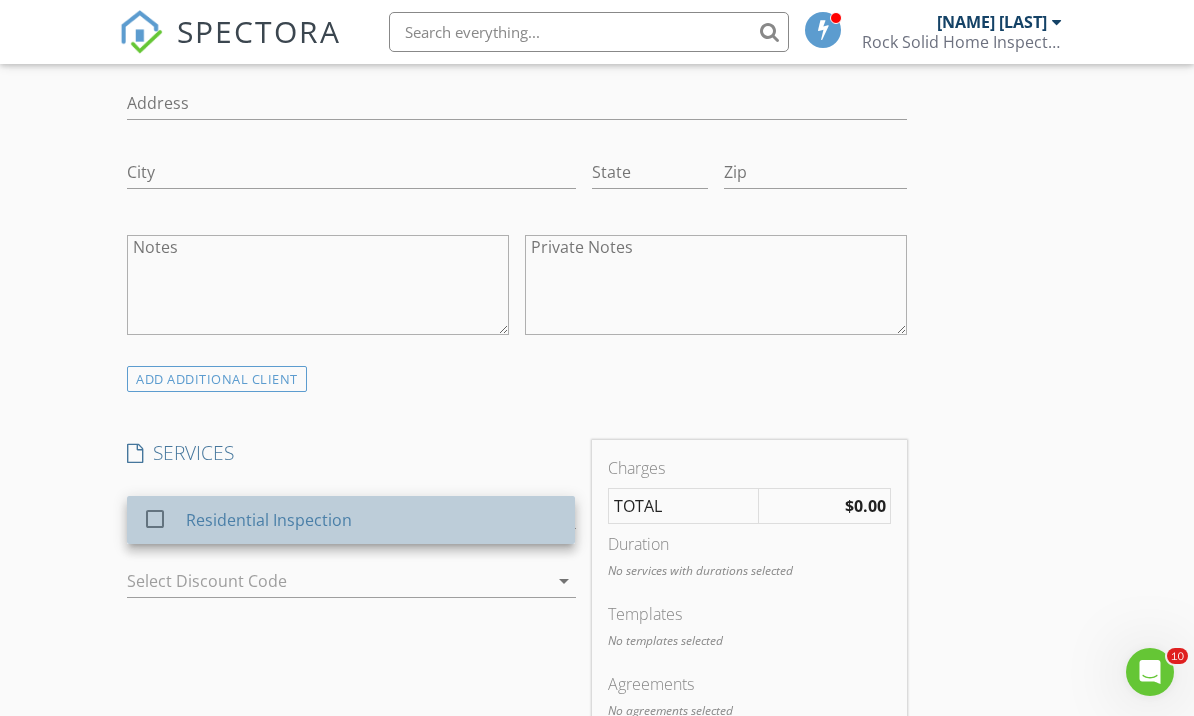 click on "Residential Inspection" at bounding box center [372, 520] 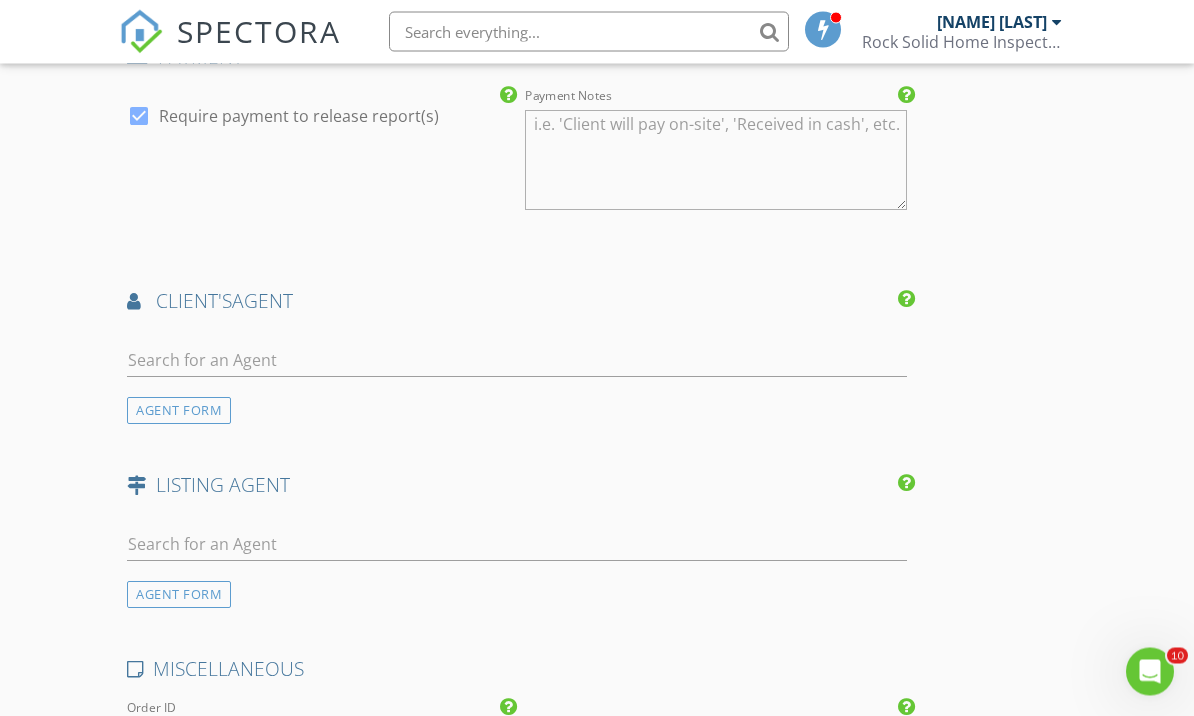 scroll, scrollTop: 2300, scrollLeft: 0, axis: vertical 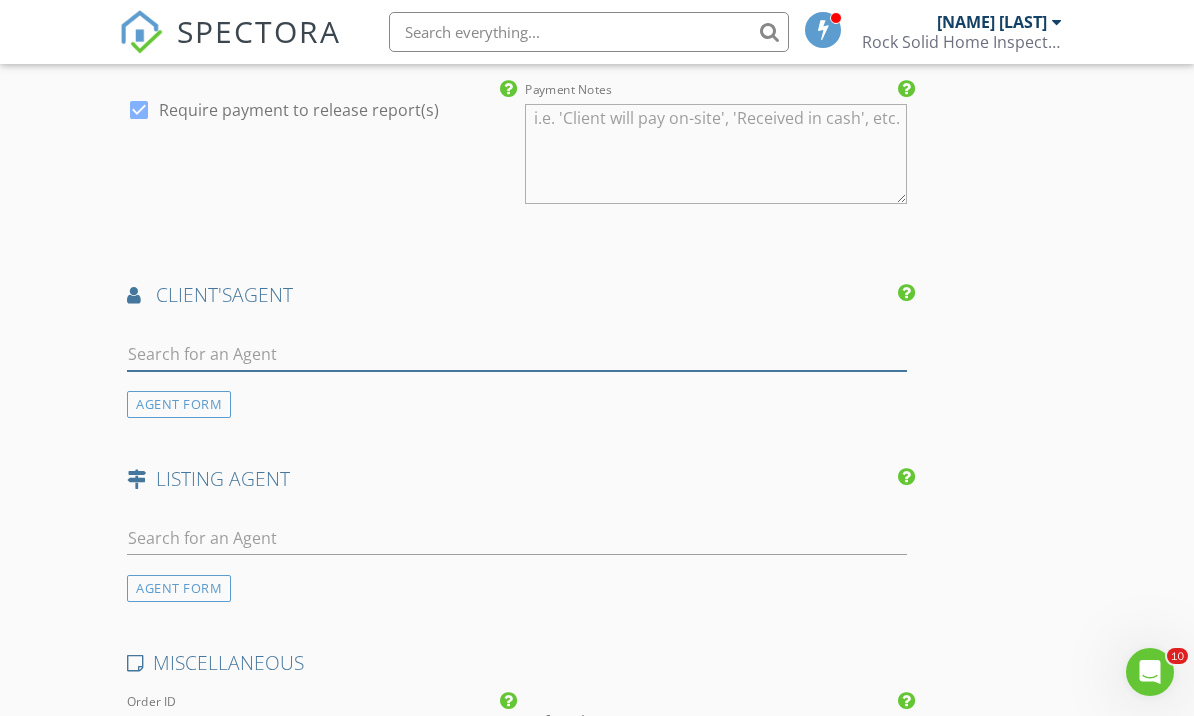 click at bounding box center (517, 354) 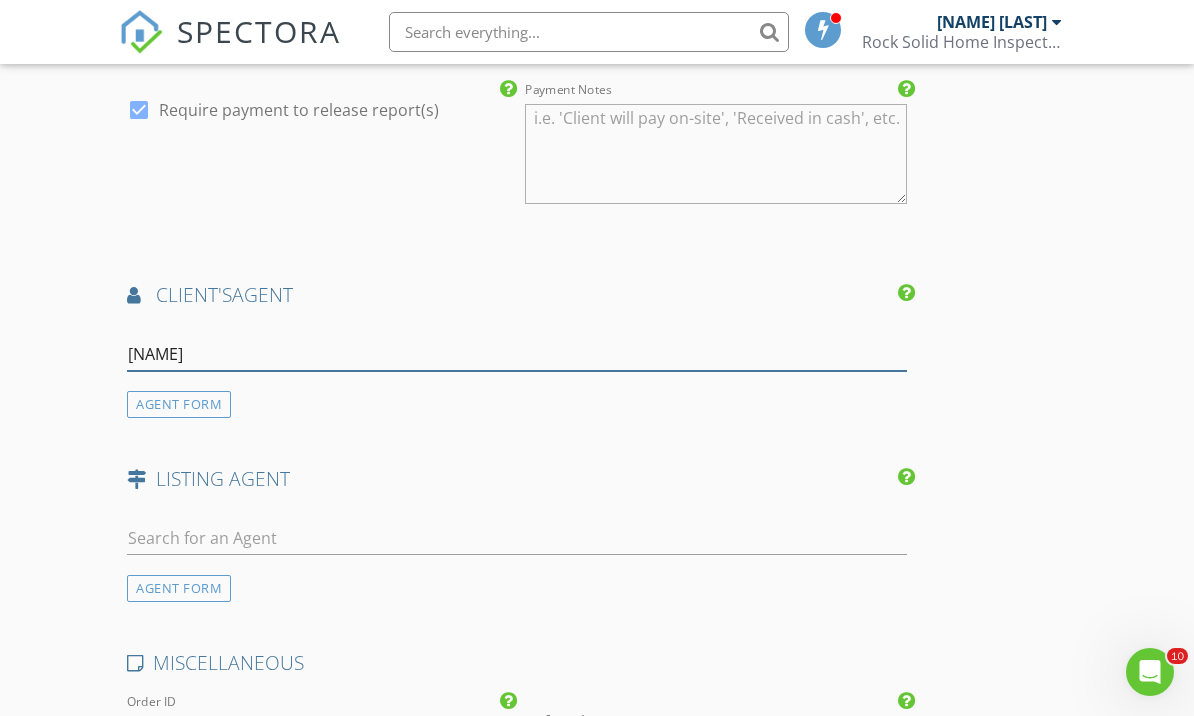 type on "Truc" 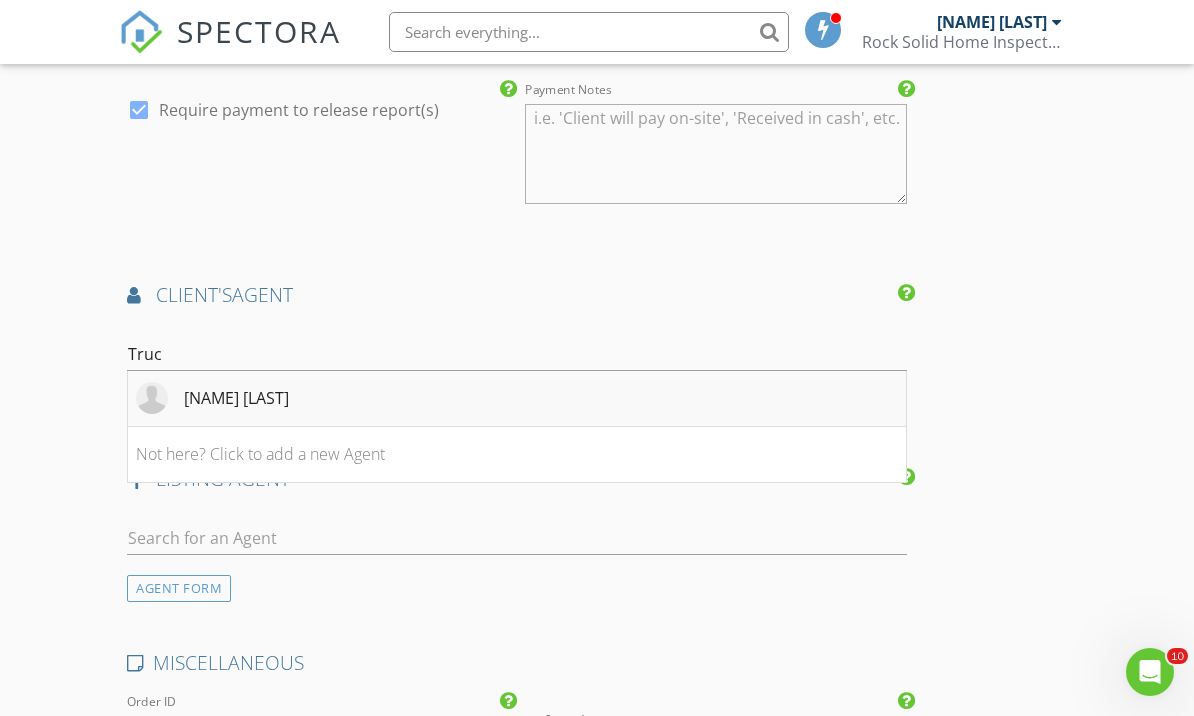 click on "Truc-Linh Truong" at bounding box center (517, 399) 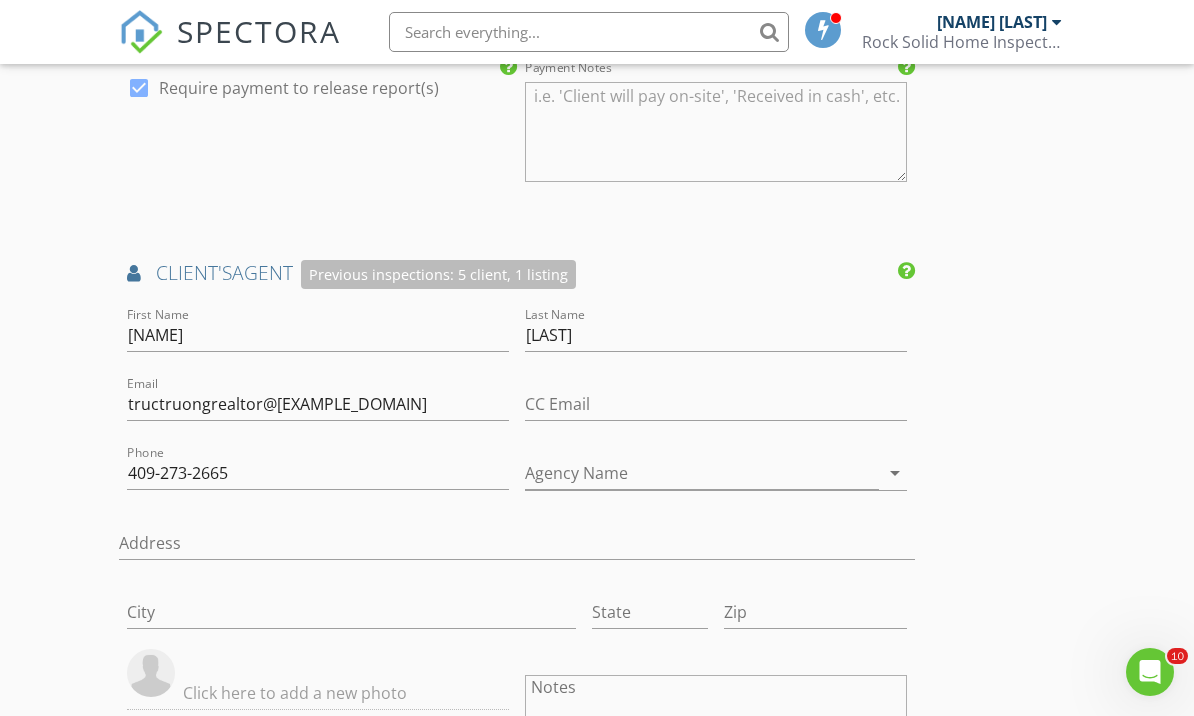 scroll, scrollTop: 2336, scrollLeft: 0, axis: vertical 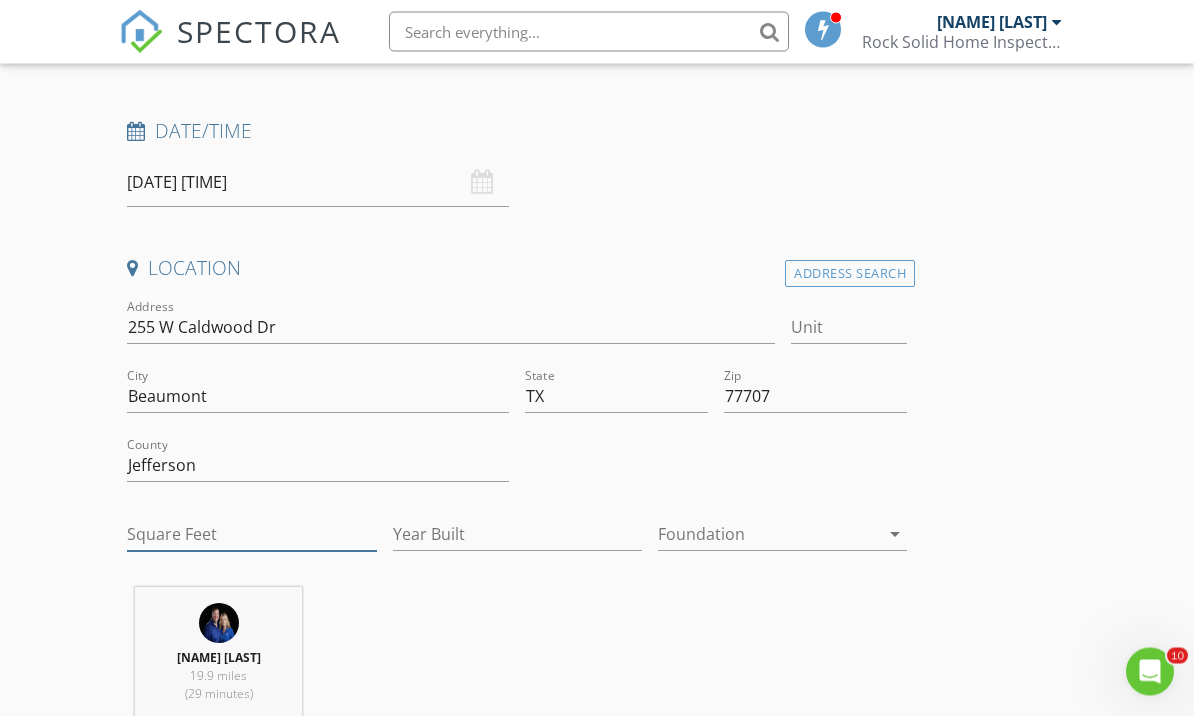 click on "Square Feet" at bounding box center (251, 535) 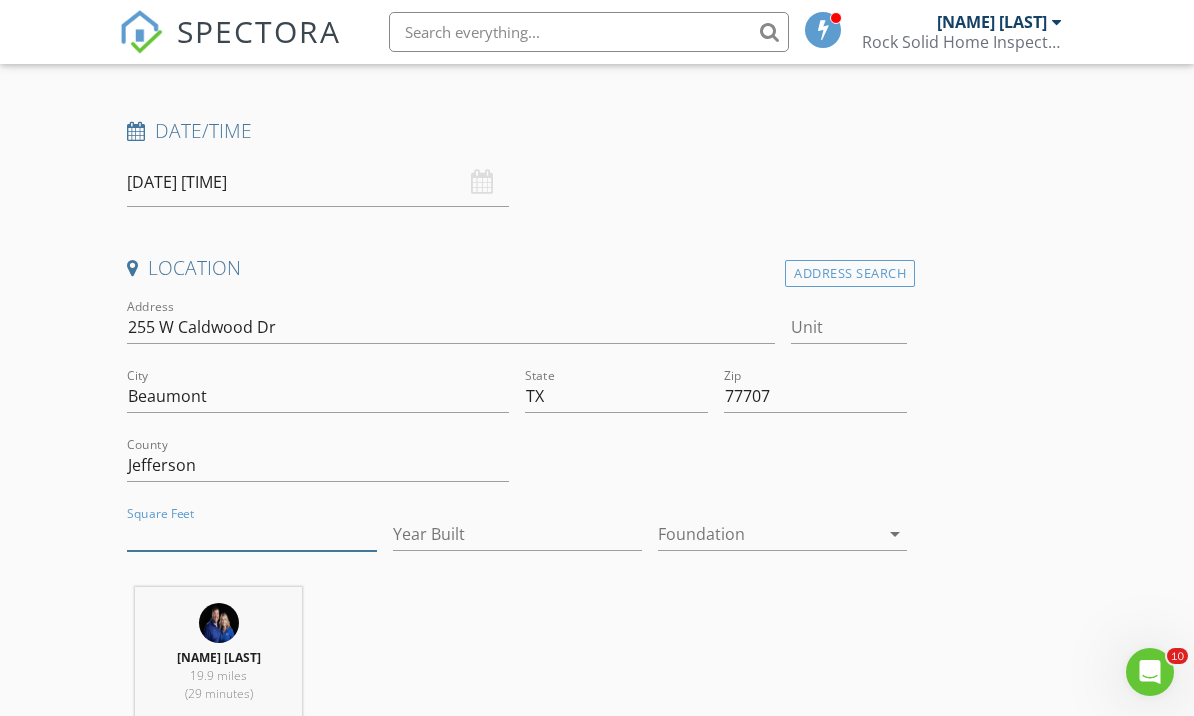 scroll, scrollTop: 291, scrollLeft: 0, axis: vertical 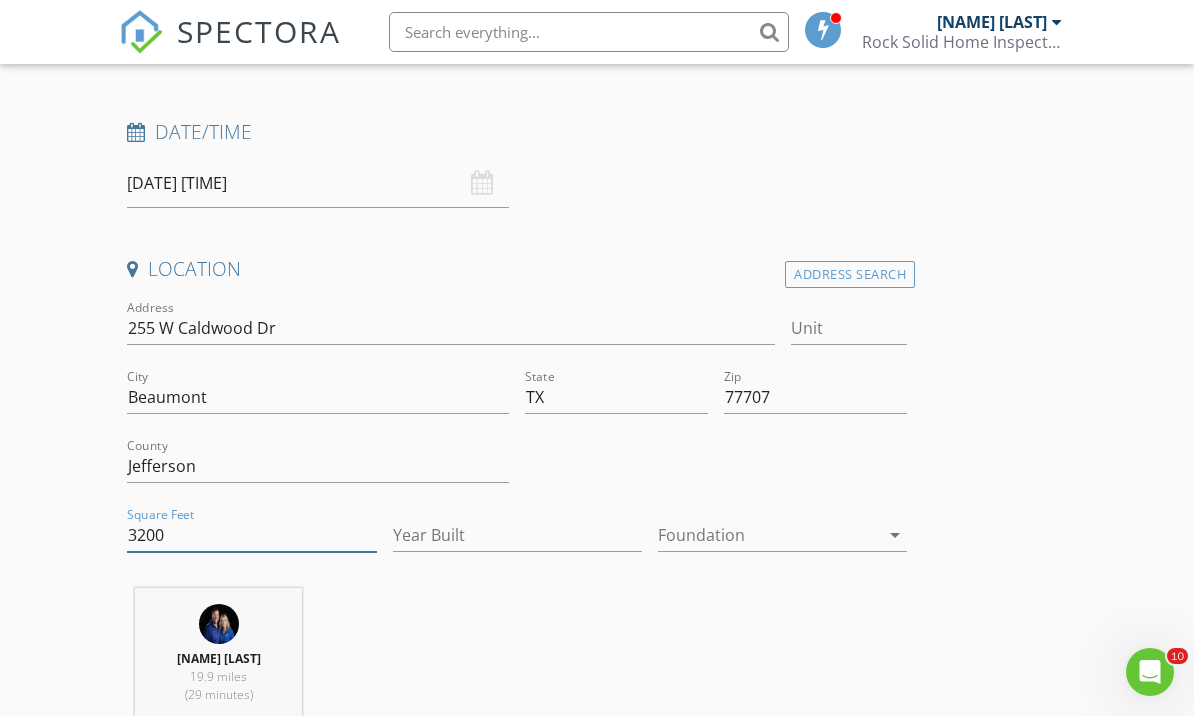type on "3200" 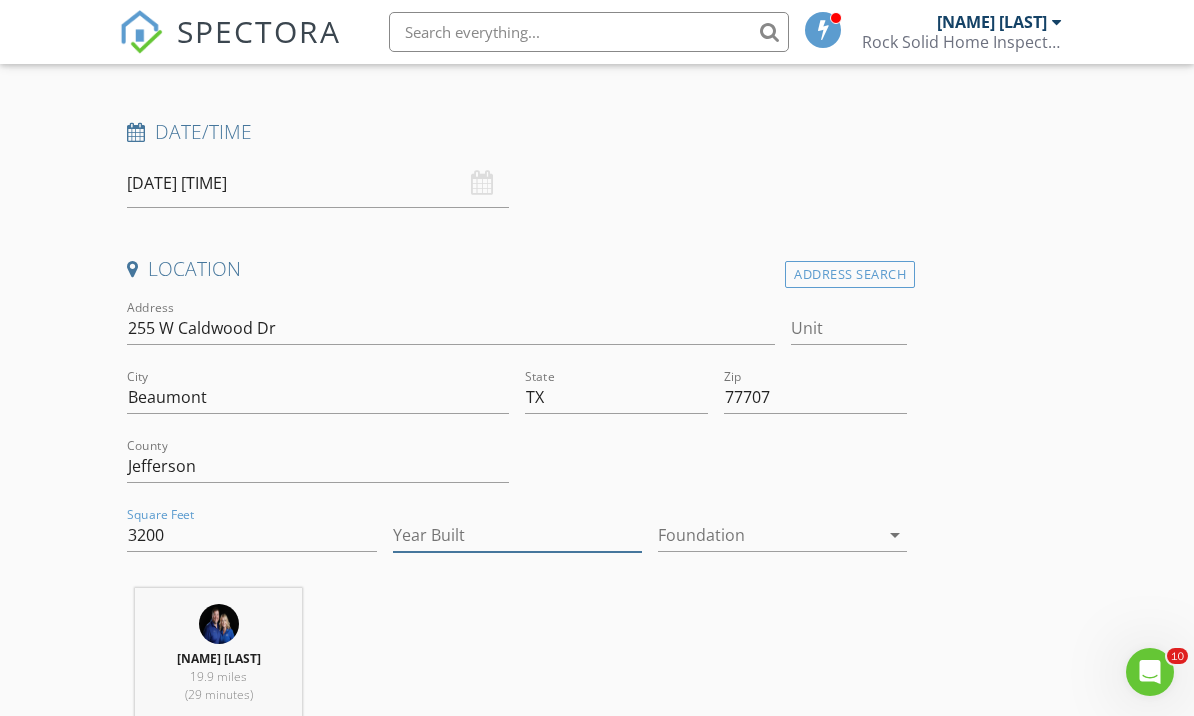click on "Year Built" at bounding box center (517, 535) 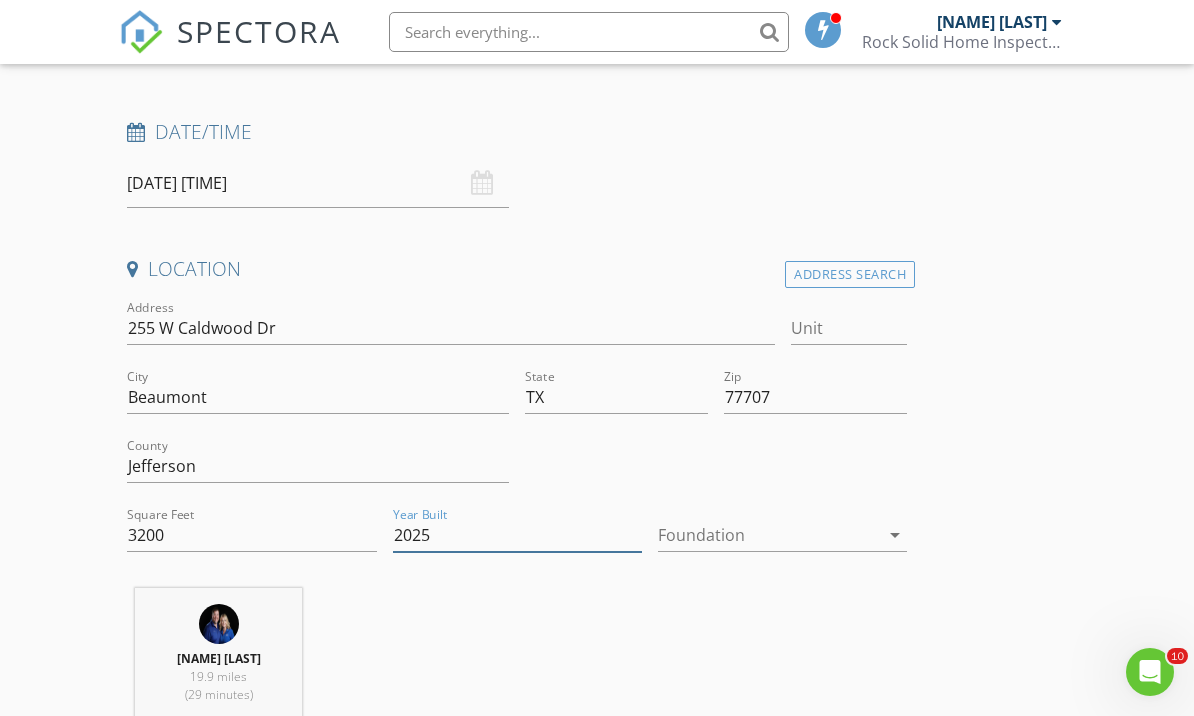 type on "2025" 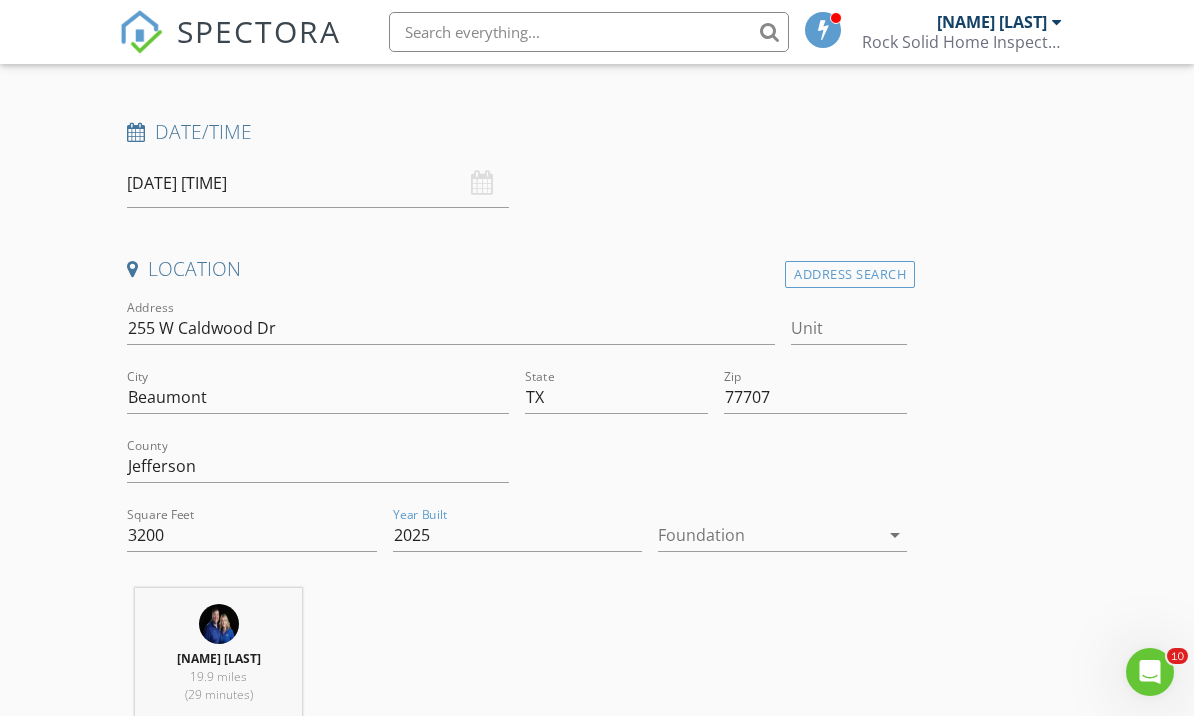 click on "arrow_drop_down" at bounding box center [895, 535] 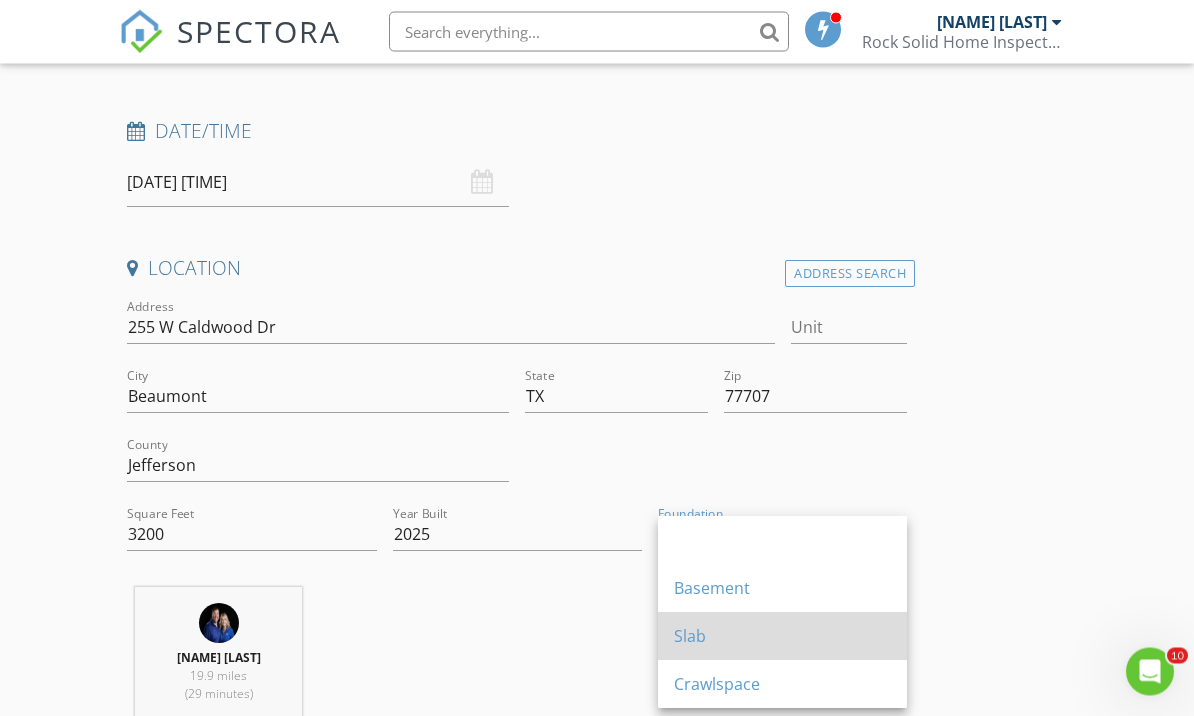 scroll, scrollTop: 292, scrollLeft: 0, axis: vertical 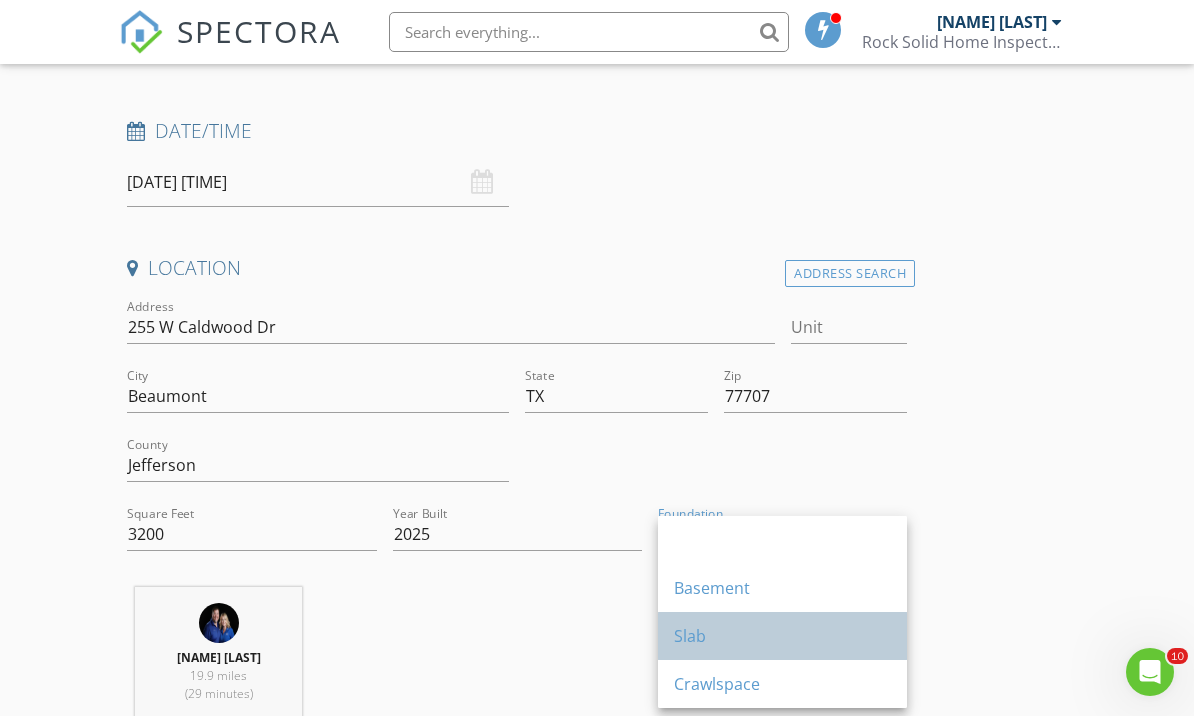 click on "Slab" at bounding box center [782, 636] 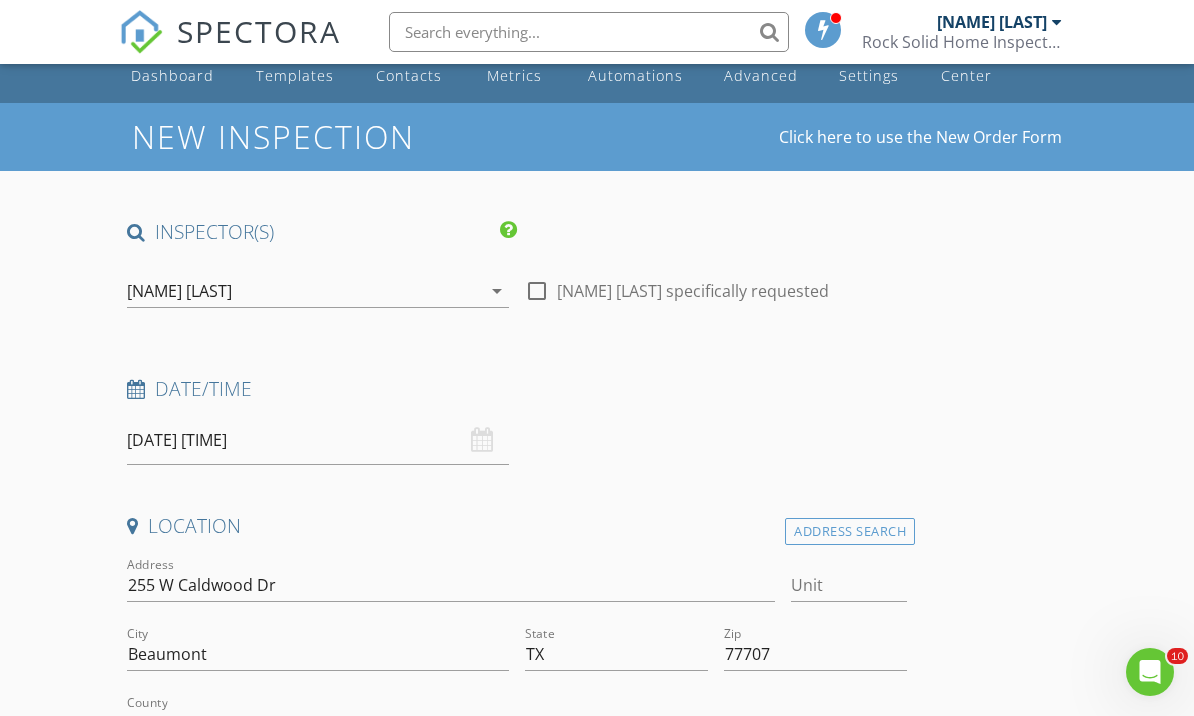 scroll, scrollTop: 37, scrollLeft: 0, axis: vertical 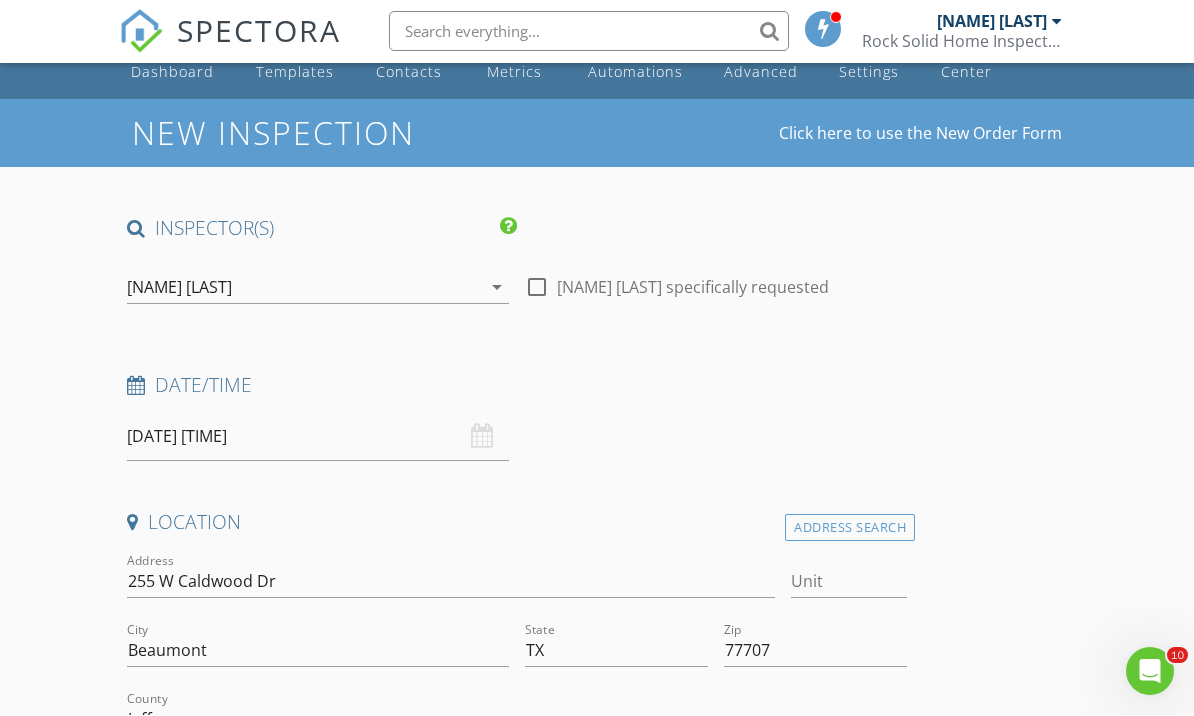 click on "08/03/2025 7:00 AM" at bounding box center (318, 437) 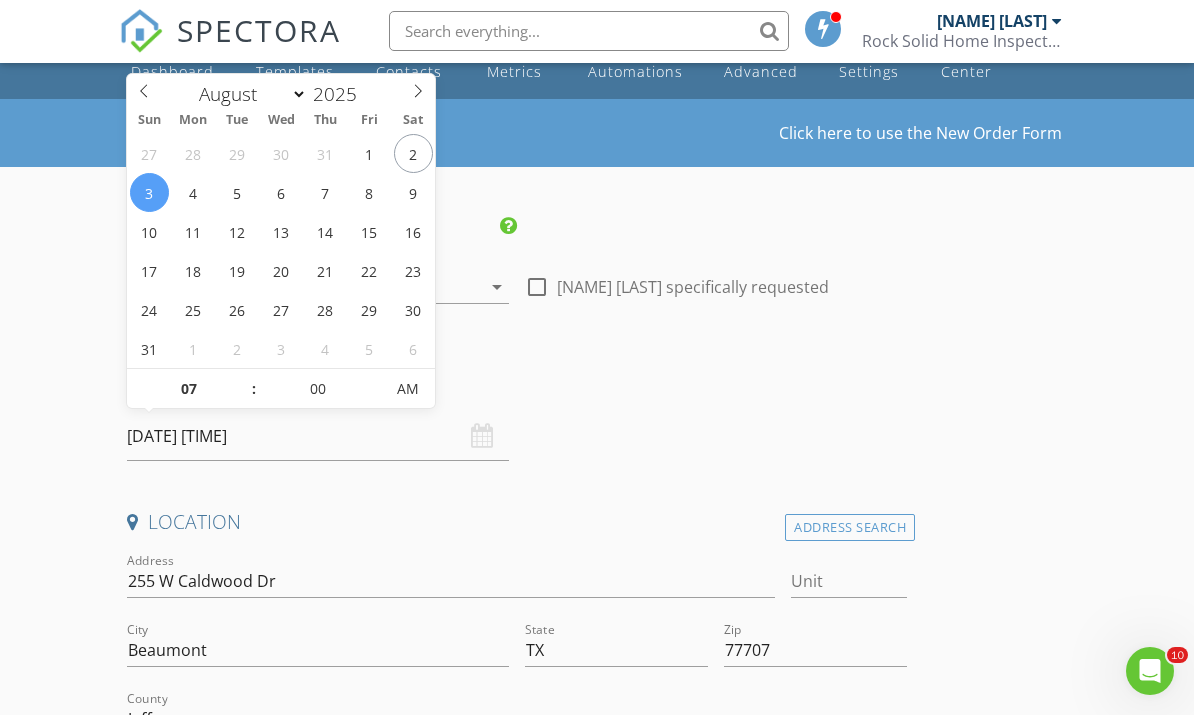 scroll, scrollTop: 38, scrollLeft: 0, axis: vertical 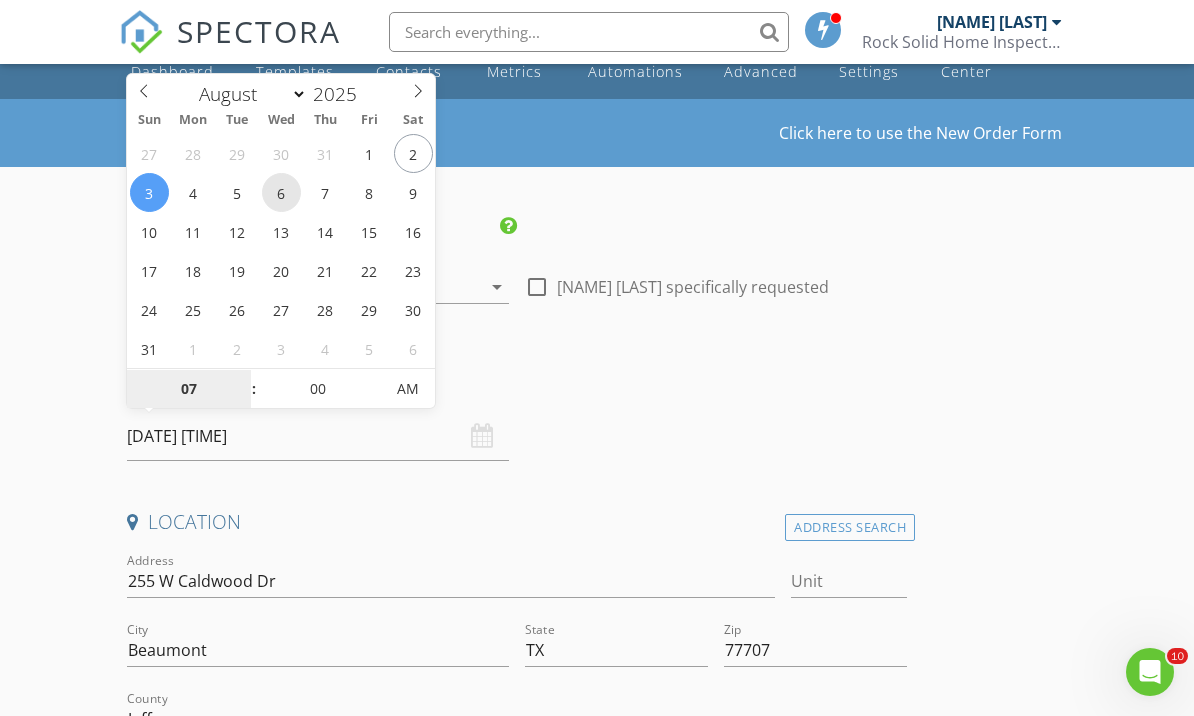 type on "08/06/2025 7:00 AM" 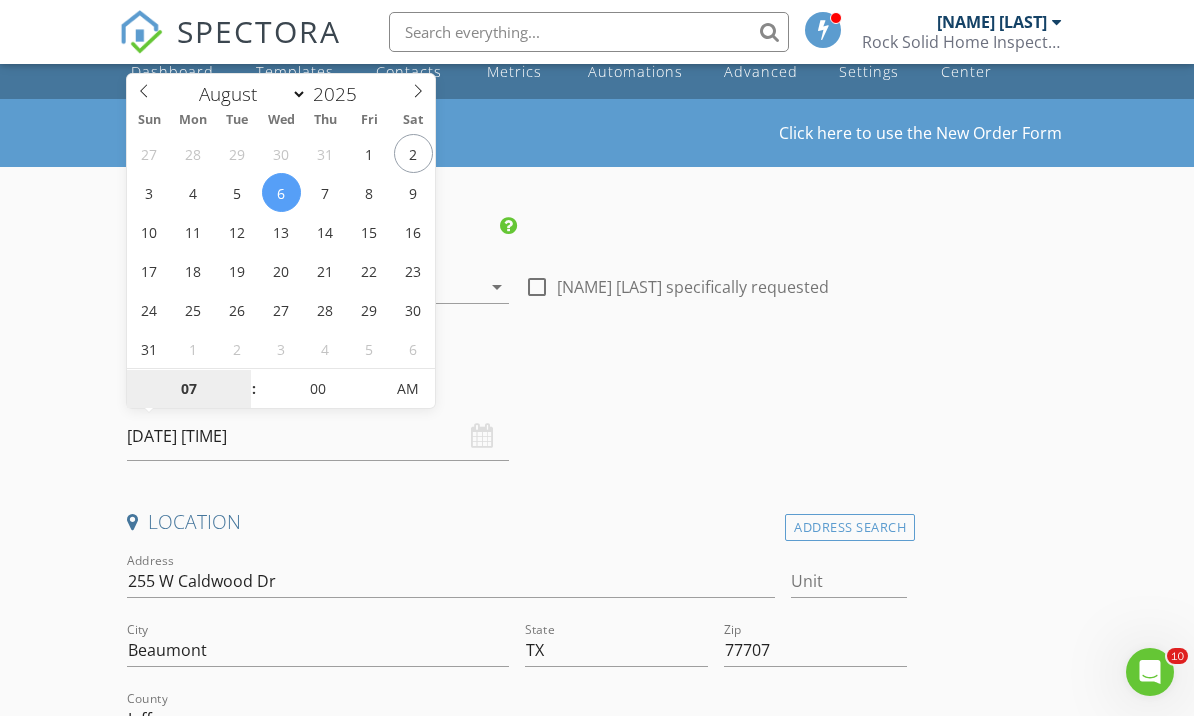 scroll, scrollTop: 37, scrollLeft: 0, axis: vertical 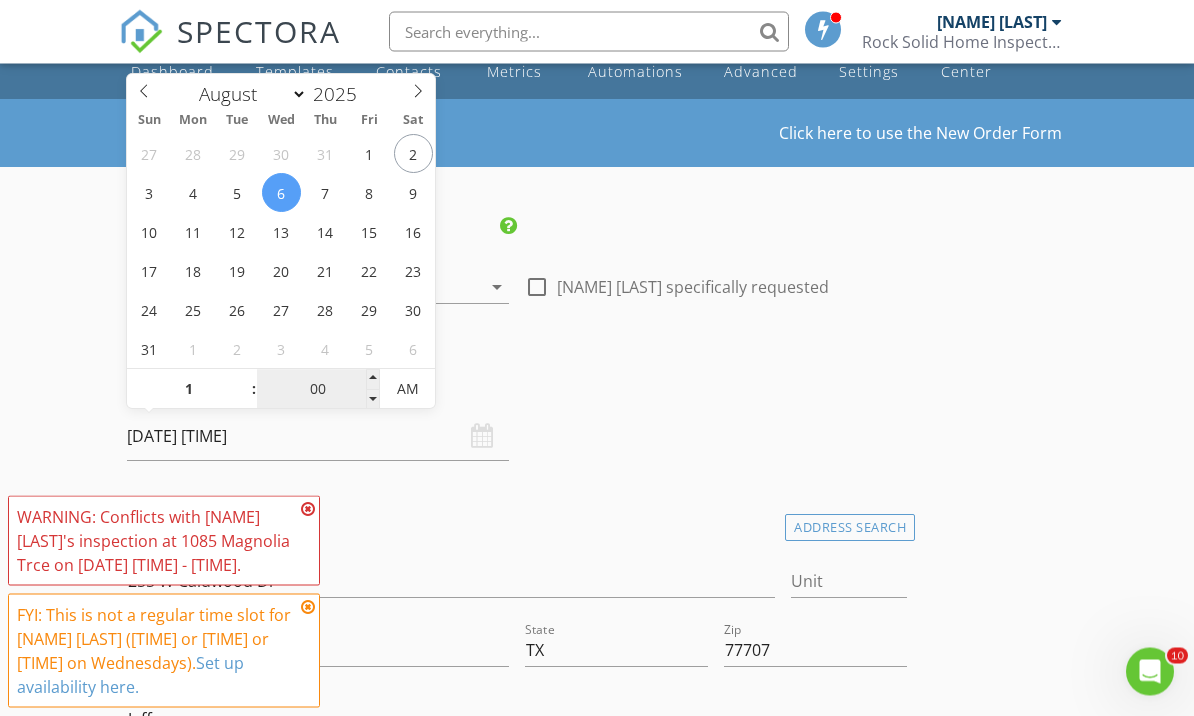 click on "00" at bounding box center [318, 391] 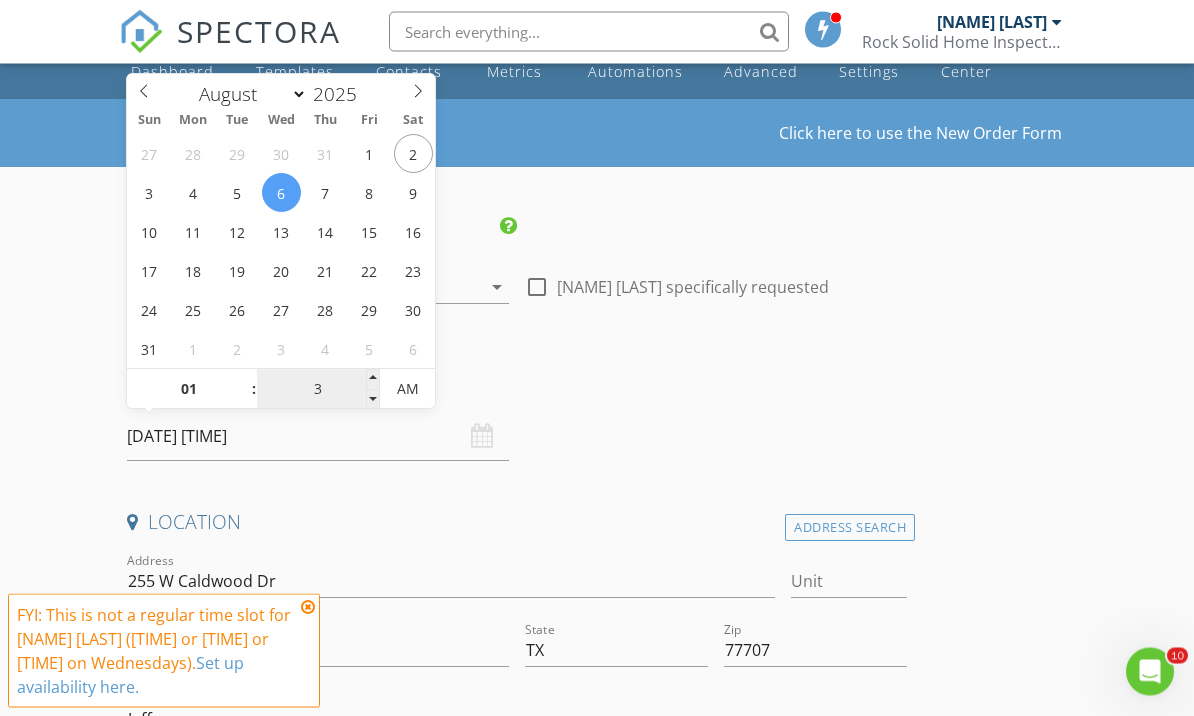 type on "30" 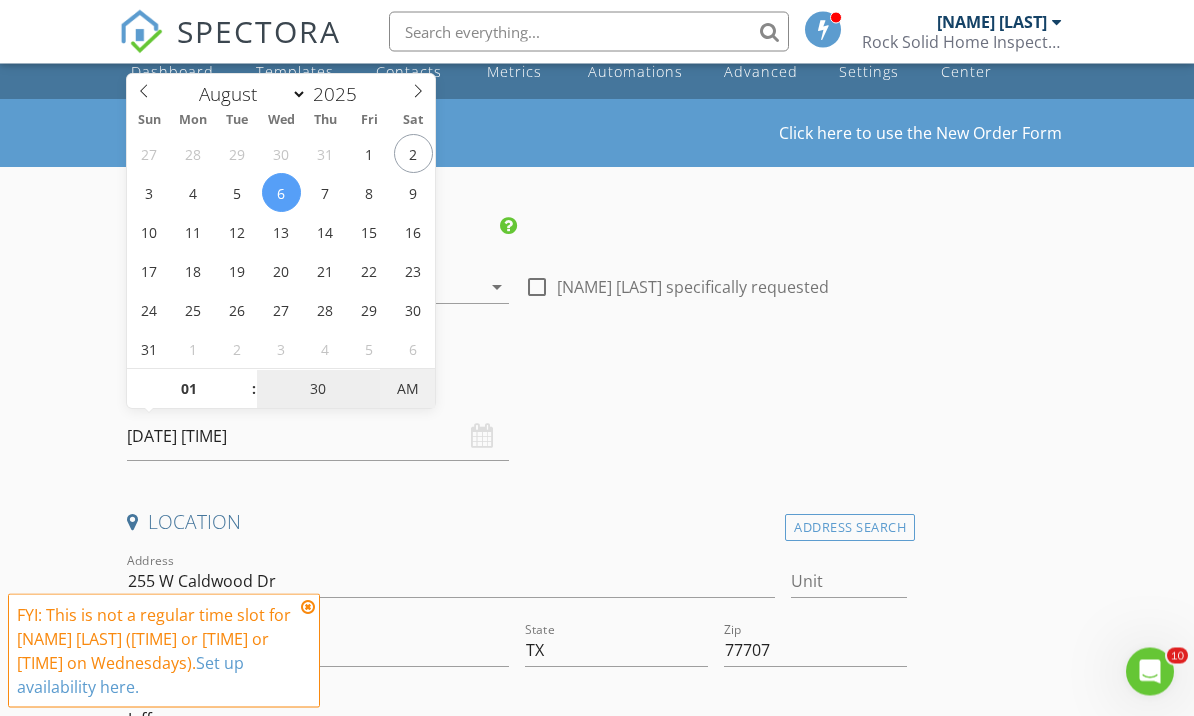 type on "08/06/2025 1:30 PM" 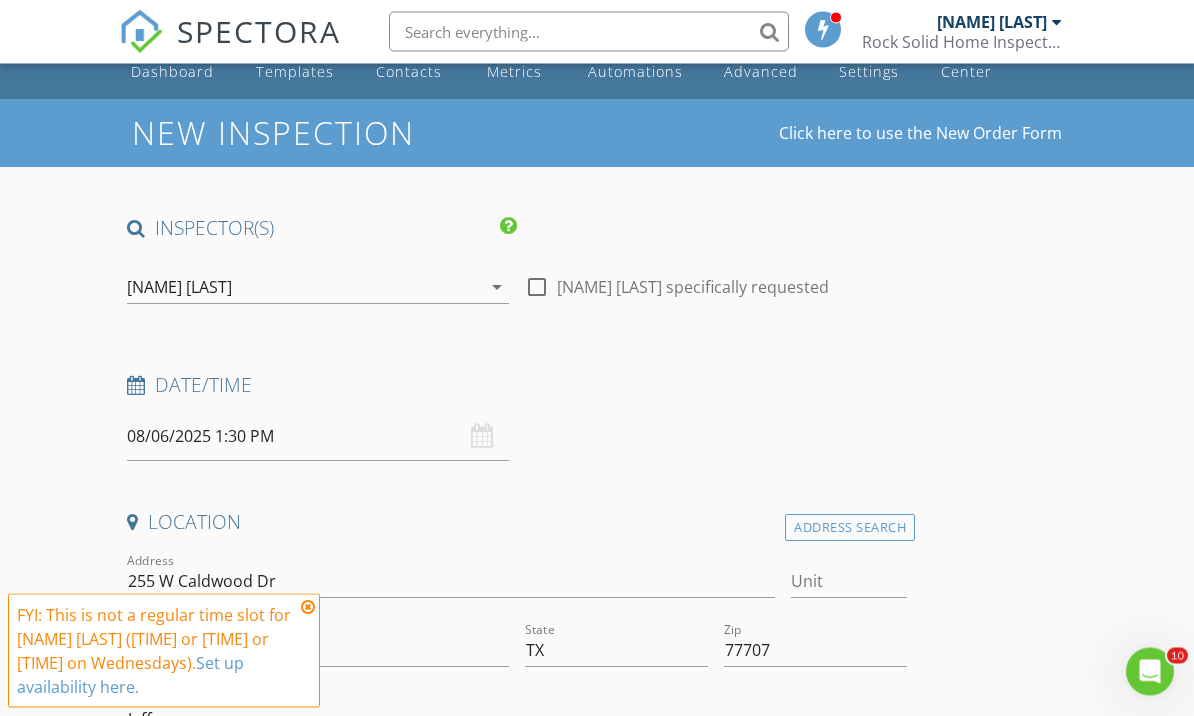 click at bounding box center [308, 607] 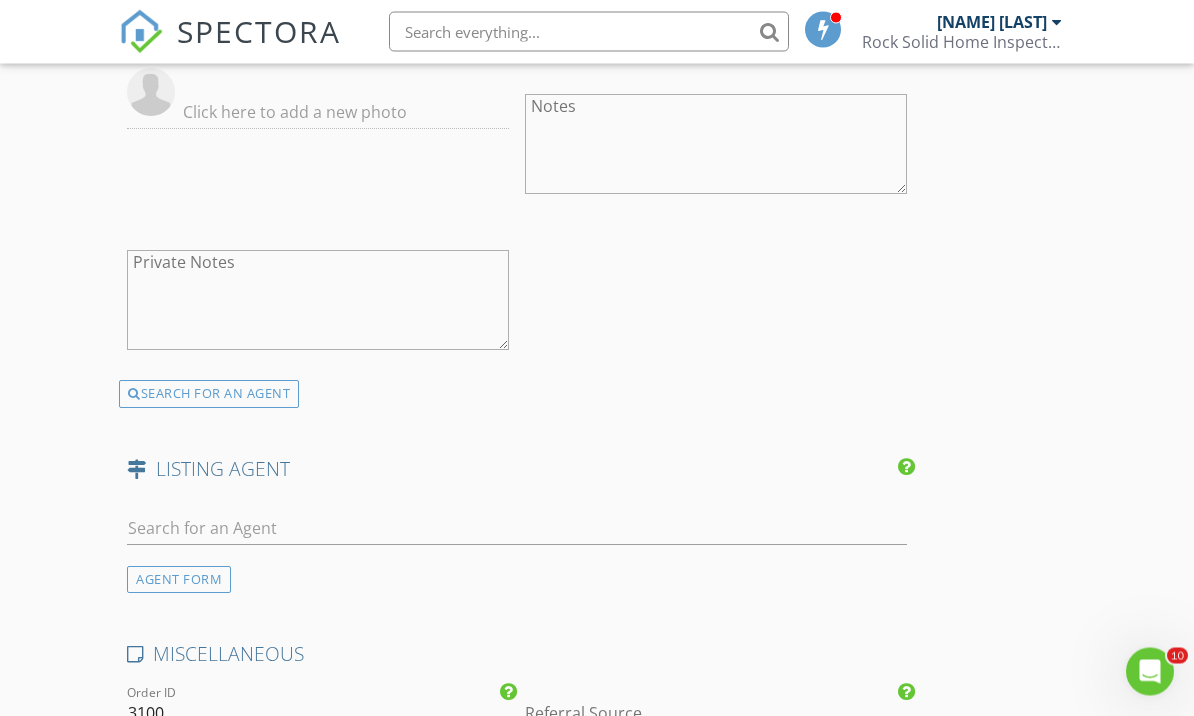 scroll, scrollTop: 2922, scrollLeft: 0, axis: vertical 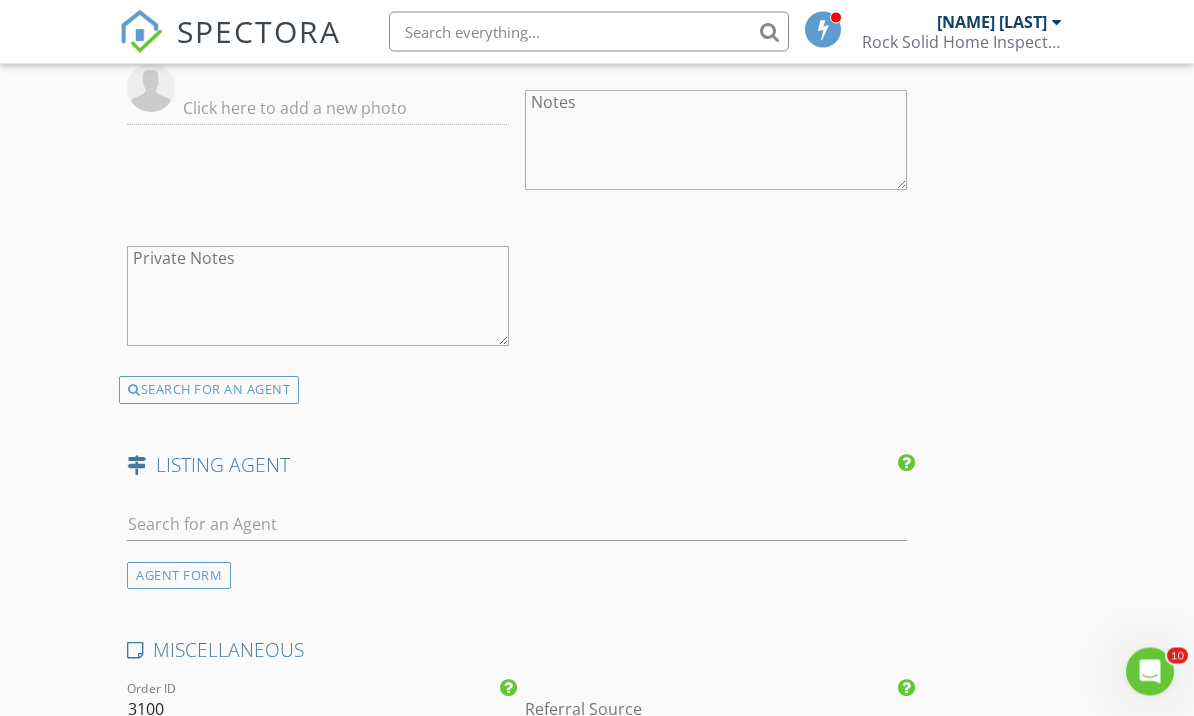 click at bounding box center (517, 556) 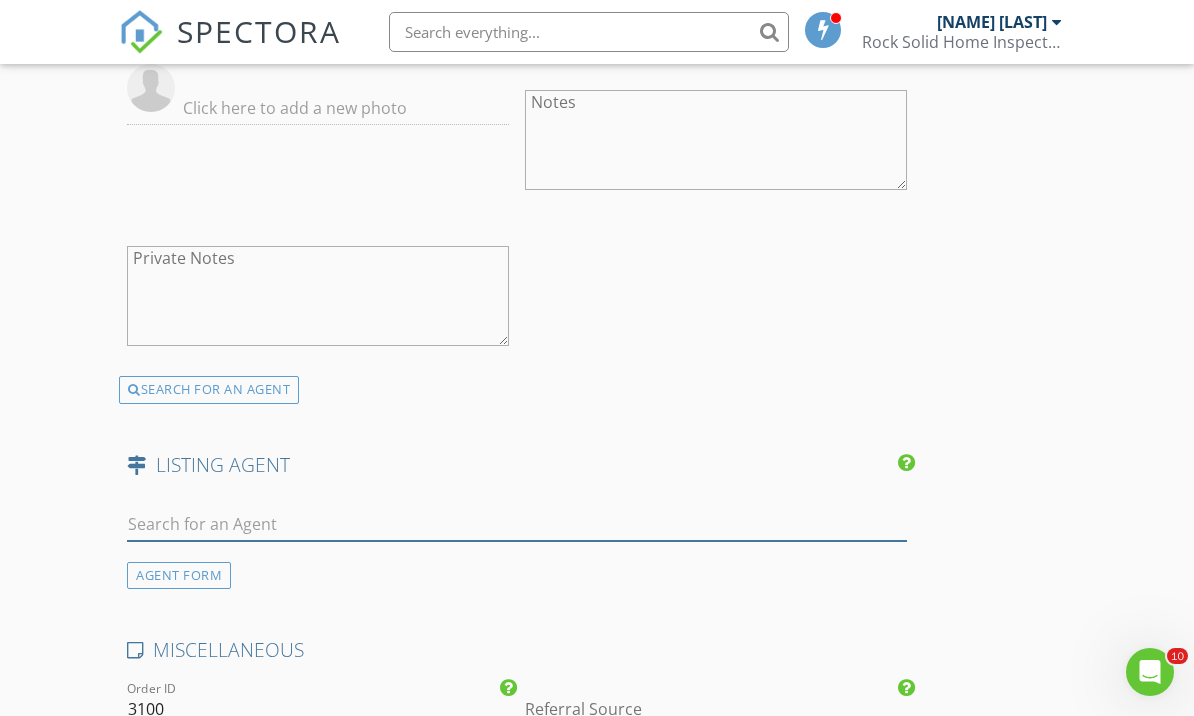 click at bounding box center [517, 524] 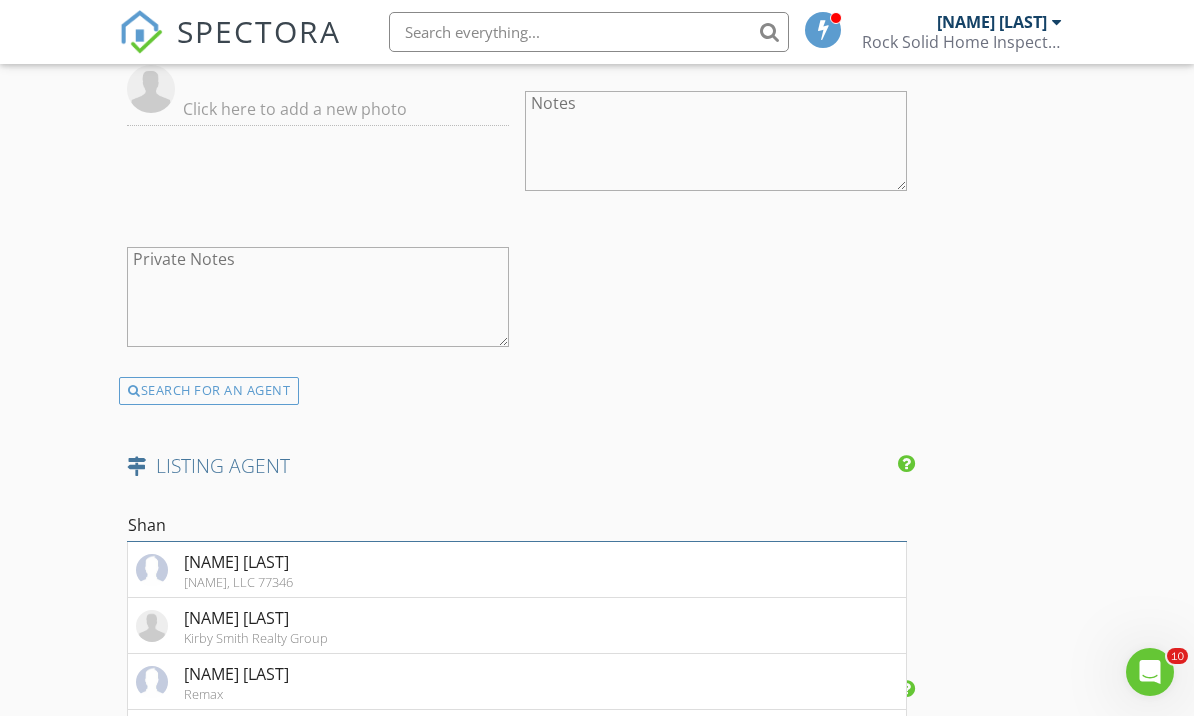 type on "Shani" 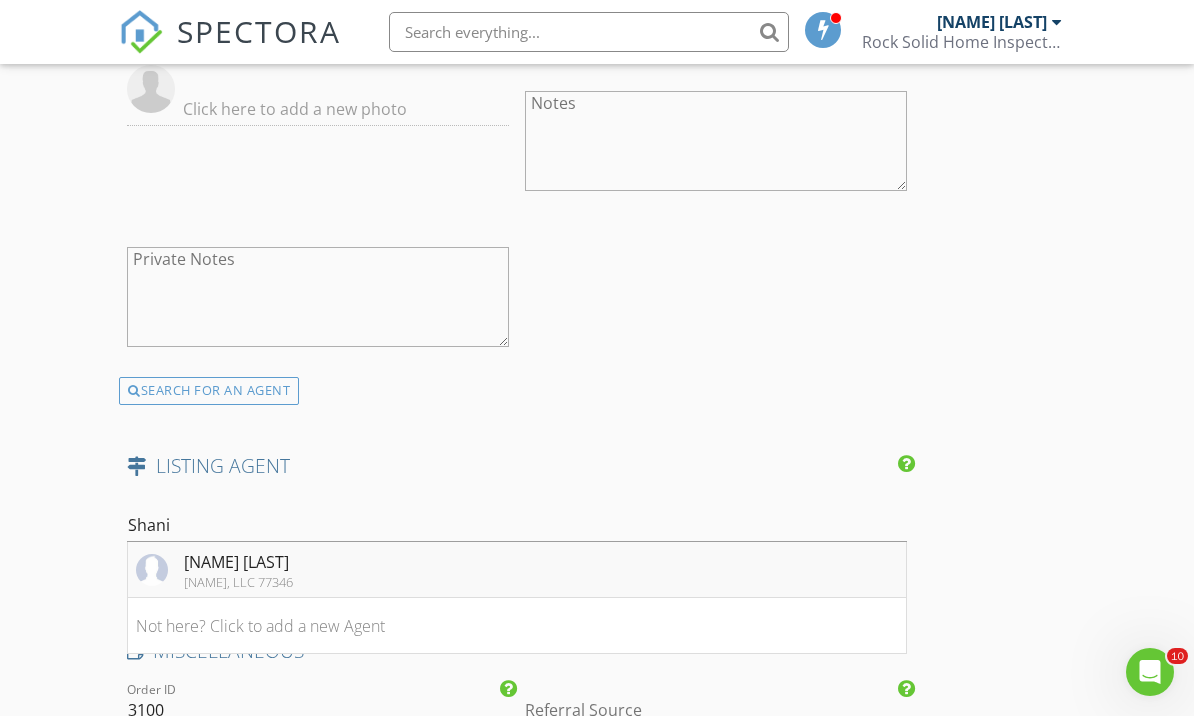 click on "Shani Daigle
Champions Realty, LLC 77346" at bounding box center (517, 570) 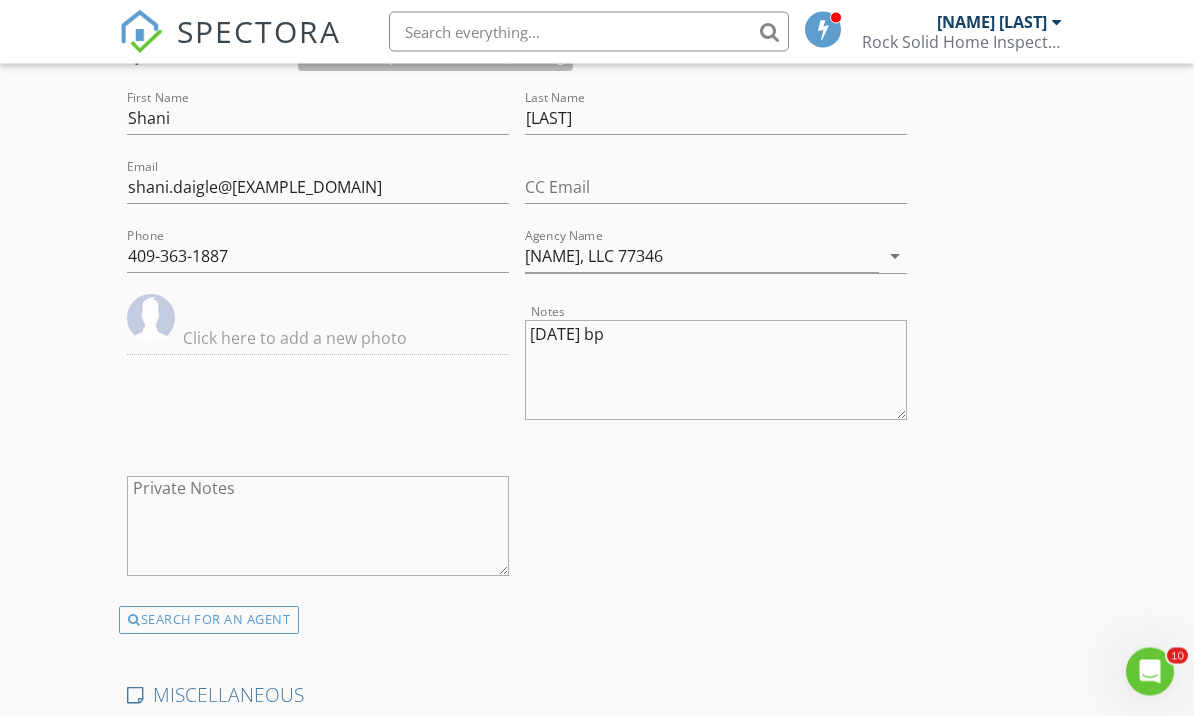 scroll, scrollTop: 3348, scrollLeft: 0, axis: vertical 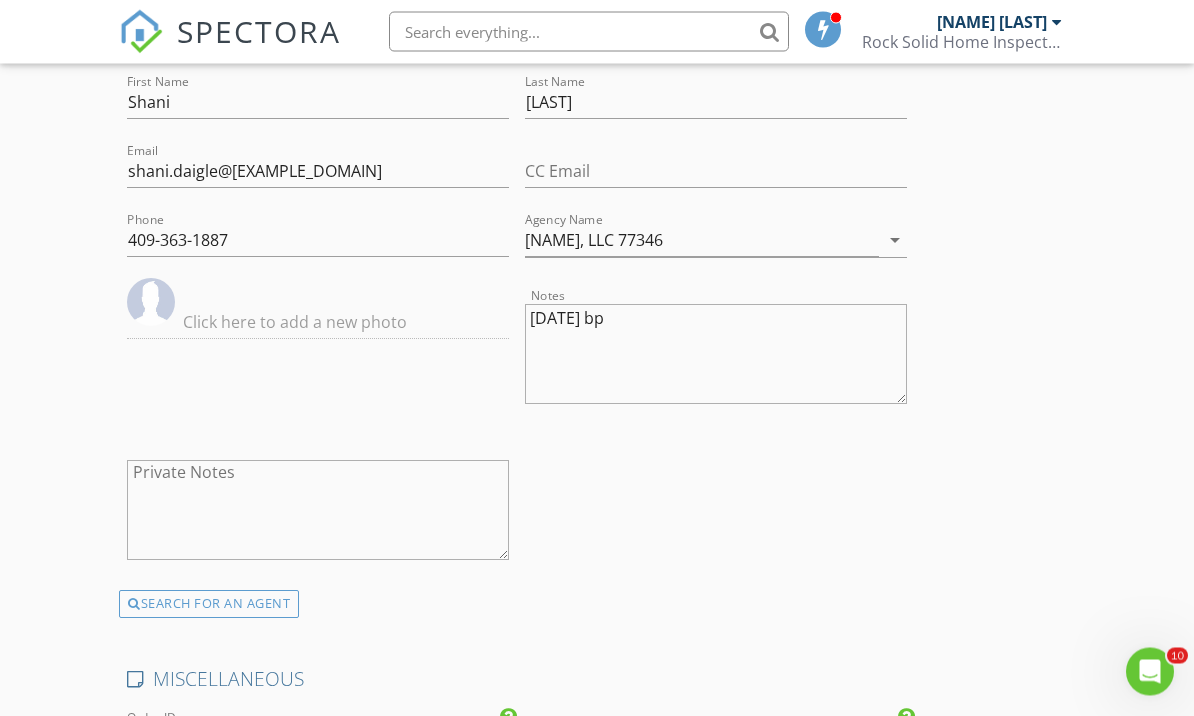 click on "12/2020 bp" at bounding box center [716, 355] 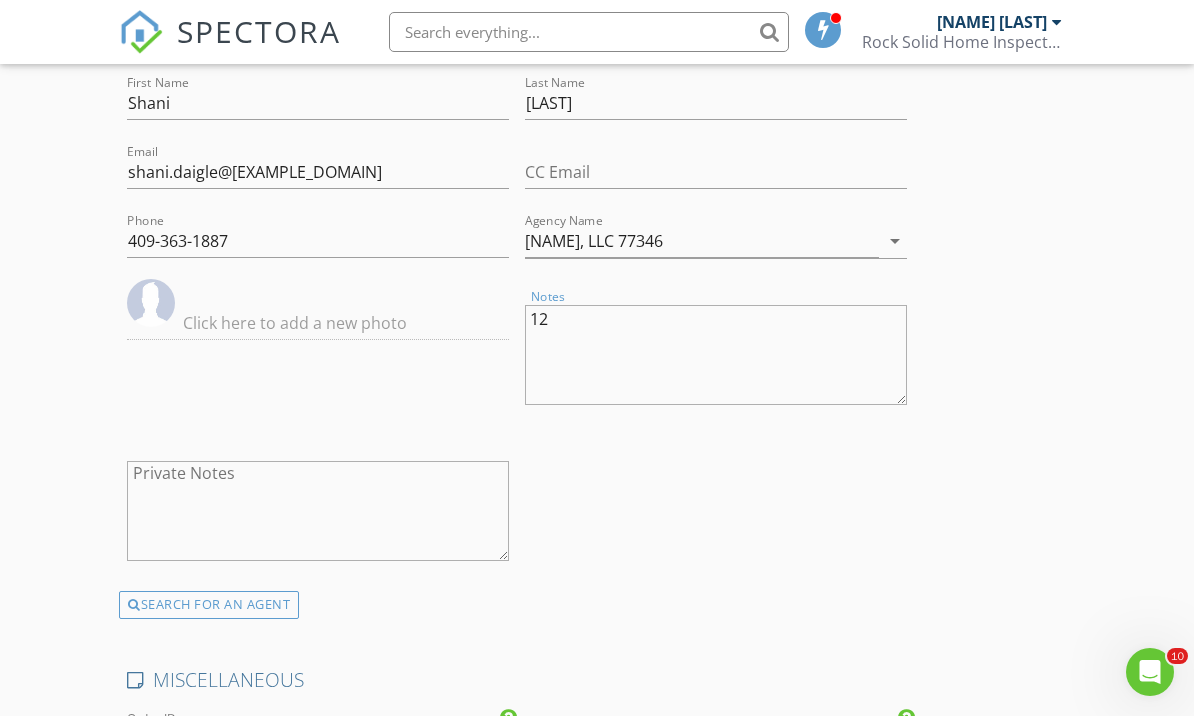 type on "1" 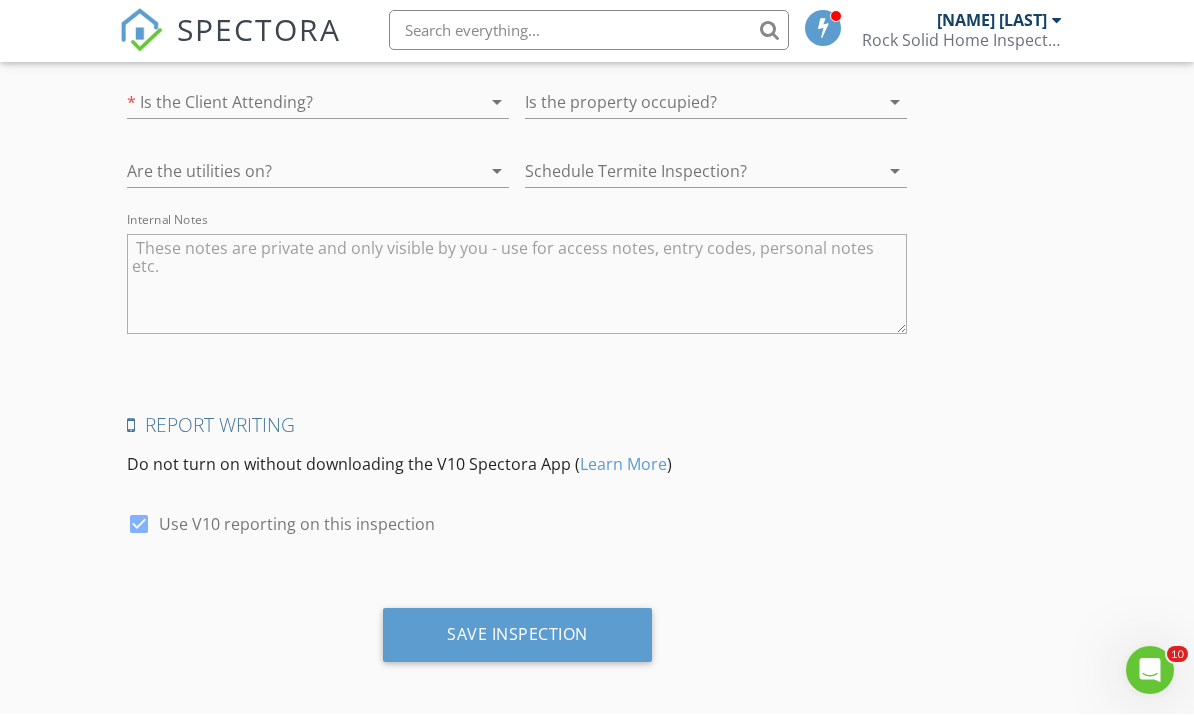 scroll, scrollTop: 4124, scrollLeft: 0, axis: vertical 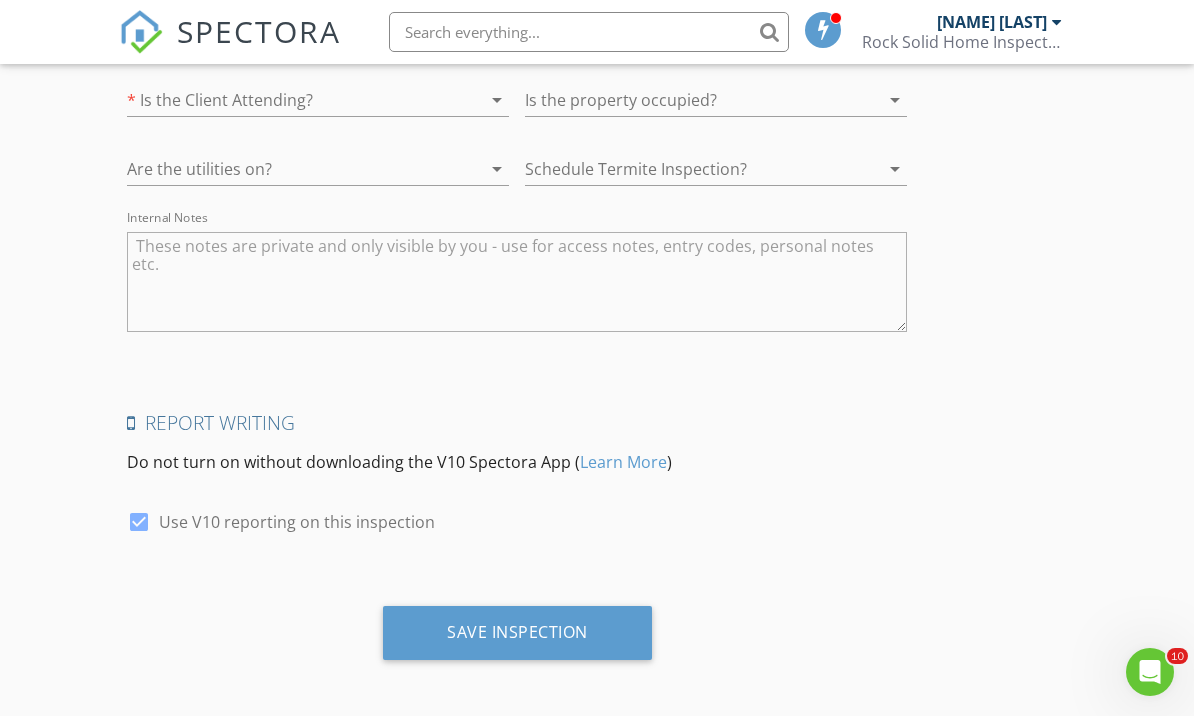 type 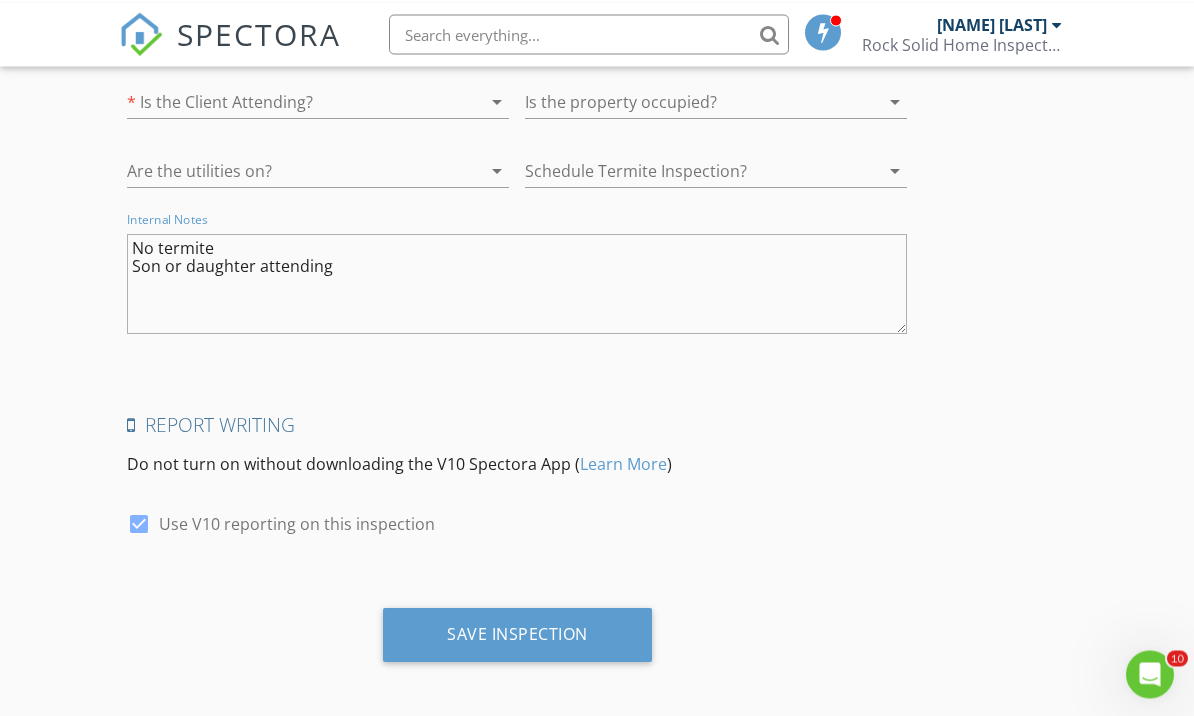 scroll, scrollTop: 4124, scrollLeft: 0, axis: vertical 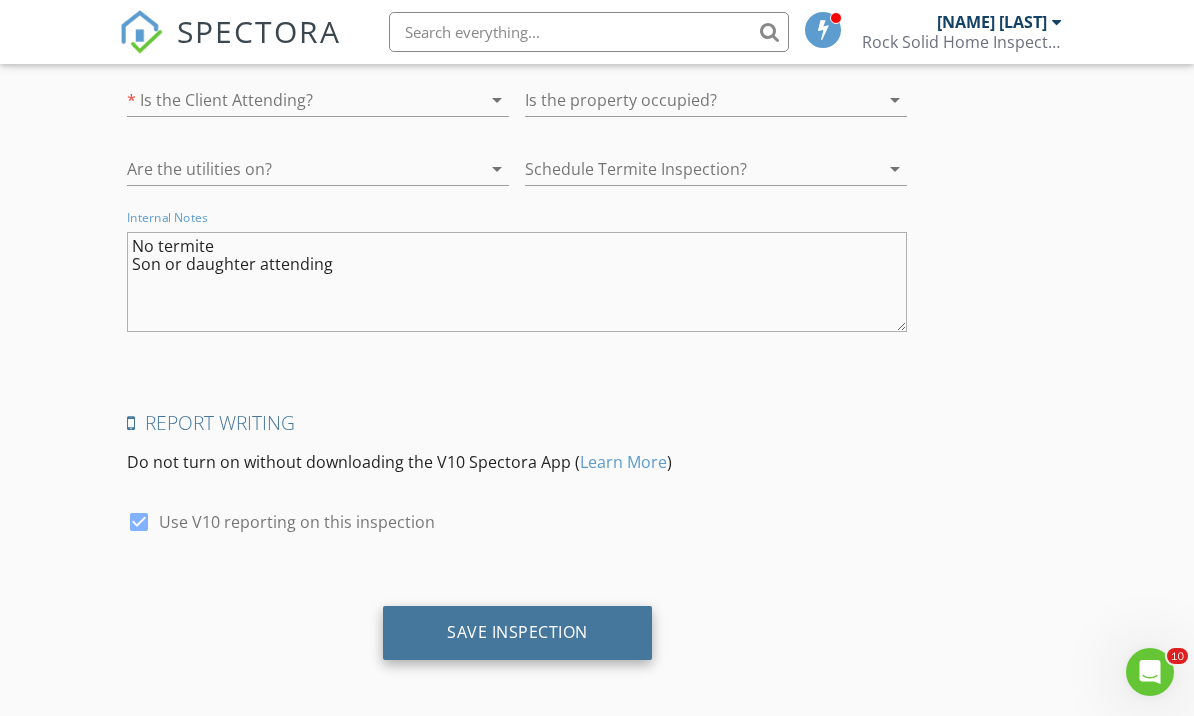type on "No termite
Son or daughter attending" 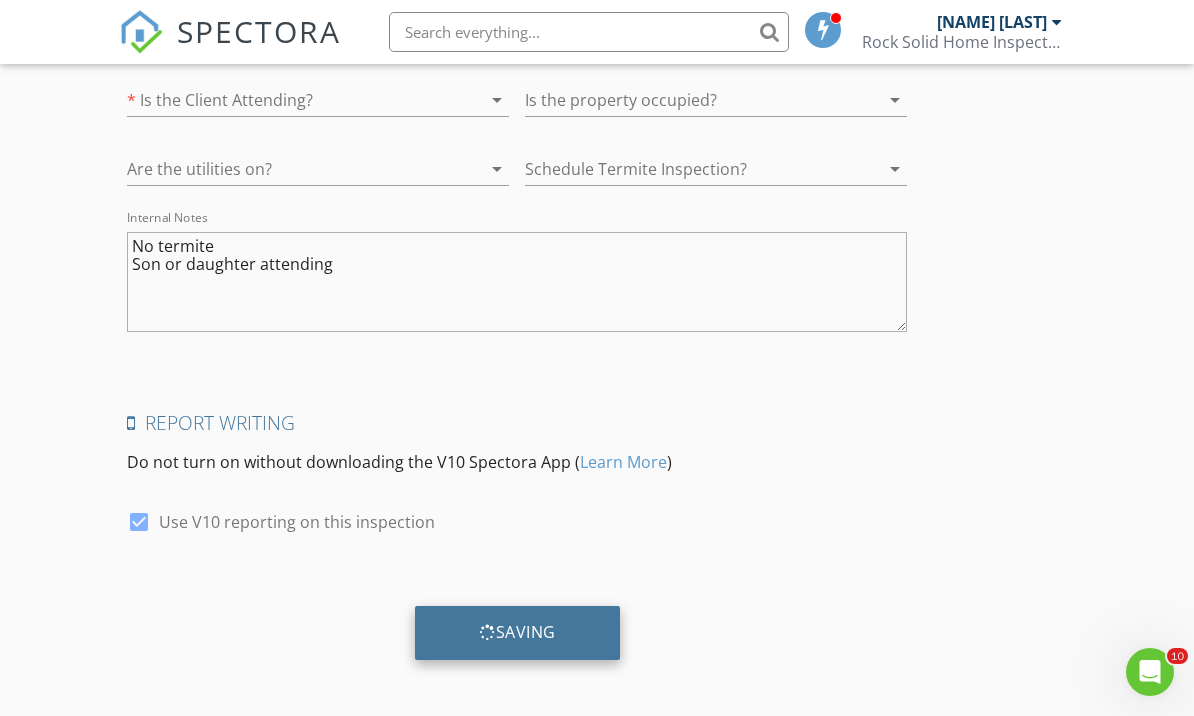 scroll, scrollTop: 4055, scrollLeft: 0, axis: vertical 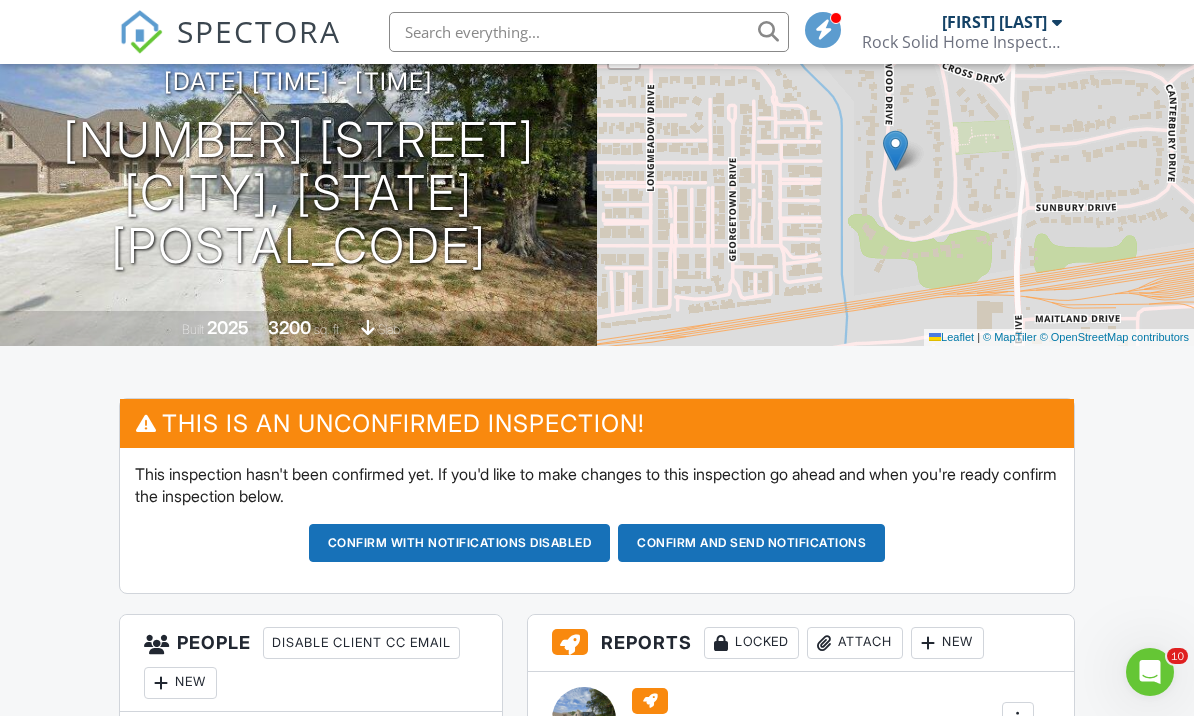 click on "Confirm and send notifications" at bounding box center [460, 543] 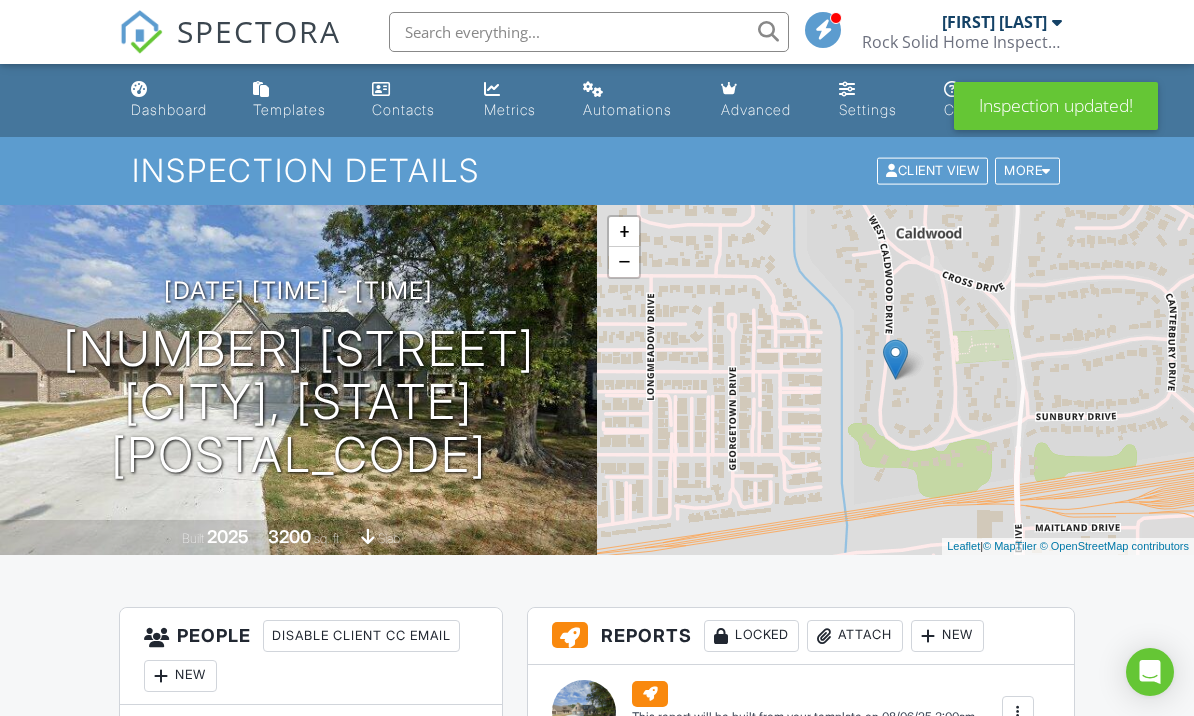 scroll, scrollTop: 0, scrollLeft: 0, axis: both 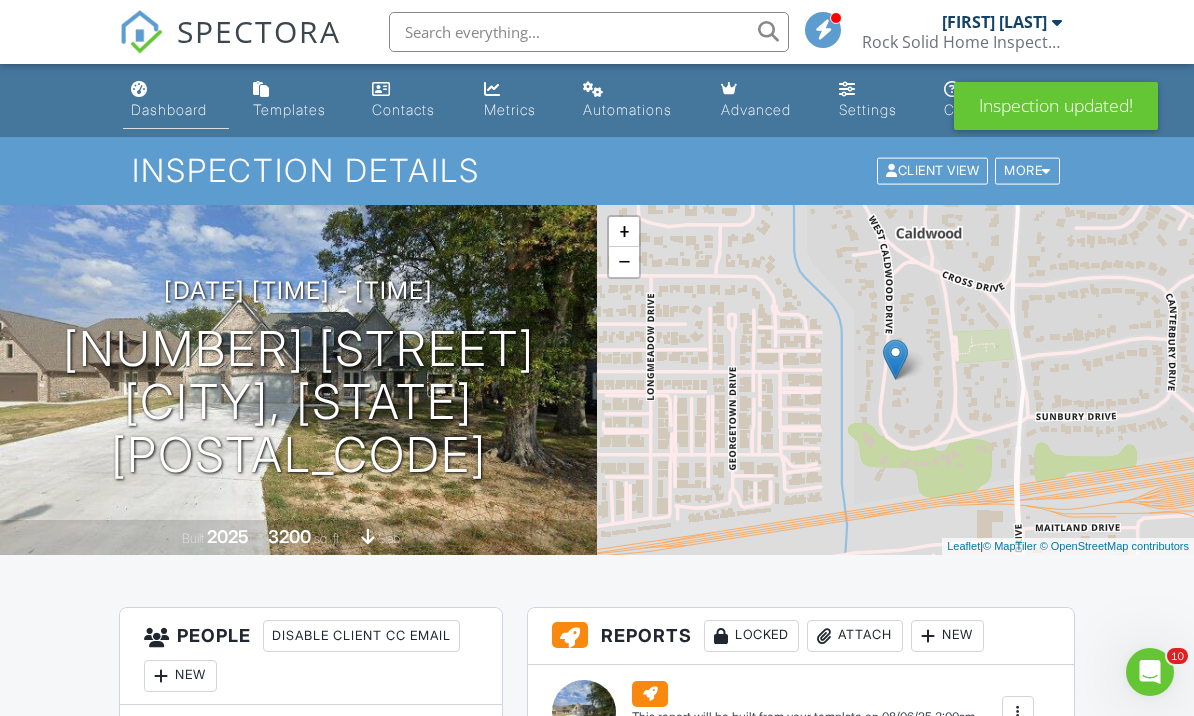 click on "Dashboard" at bounding box center (169, 109) 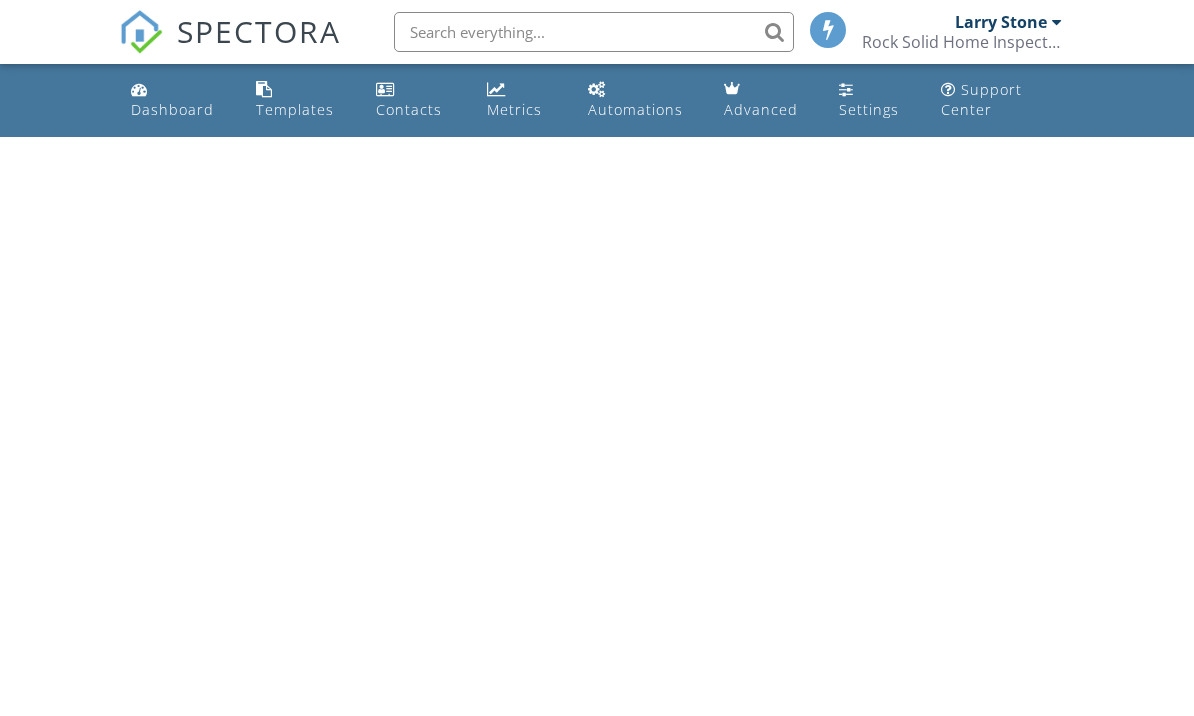 scroll, scrollTop: 0, scrollLeft: 0, axis: both 